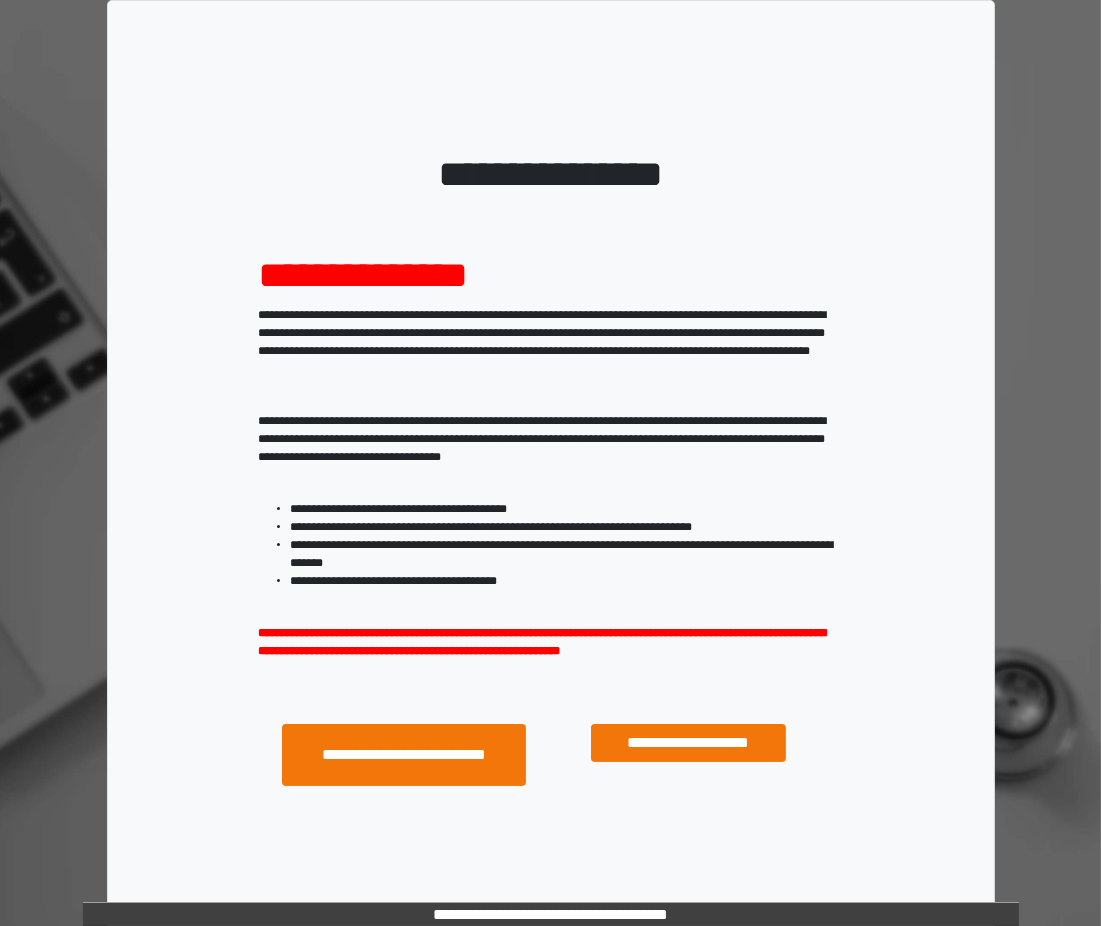 scroll, scrollTop: 98, scrollLeft: 0, axis: vertical 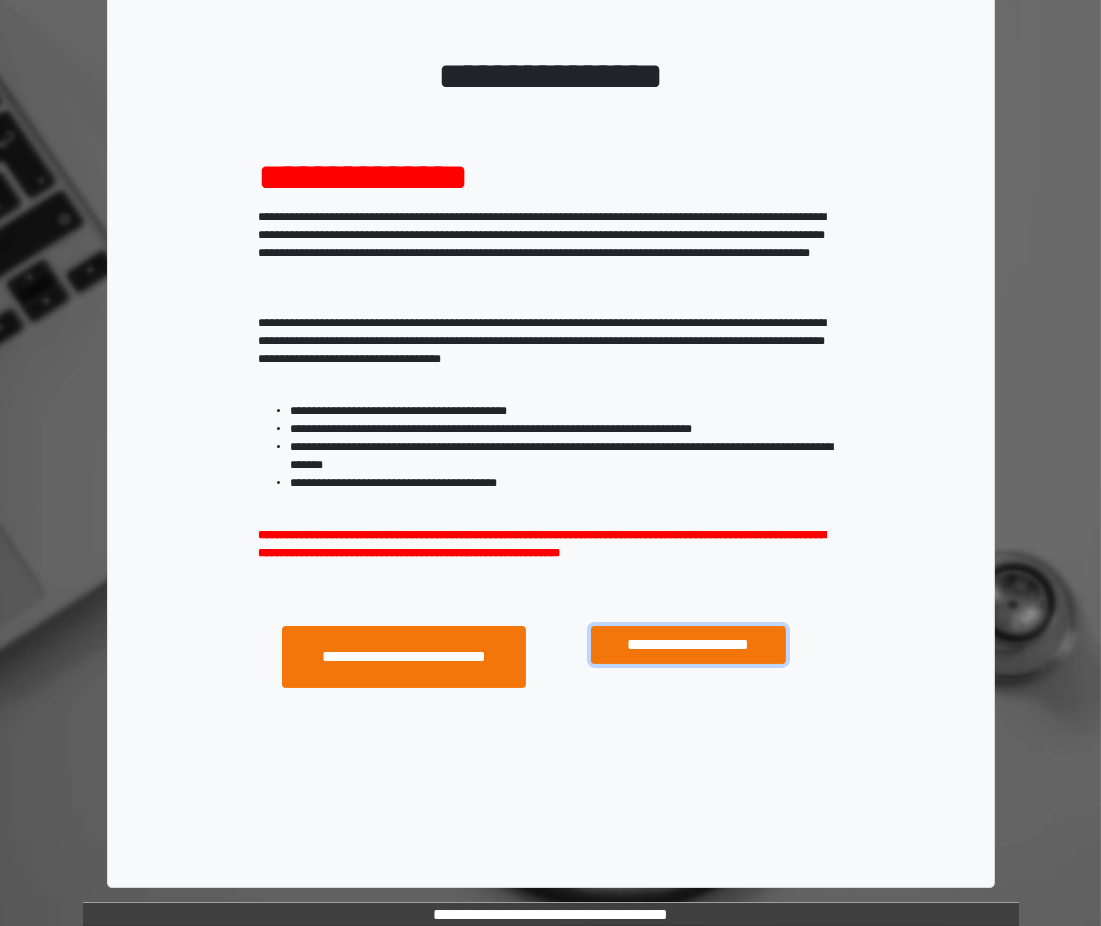 click on "**********" at bounding box center [688, 645] 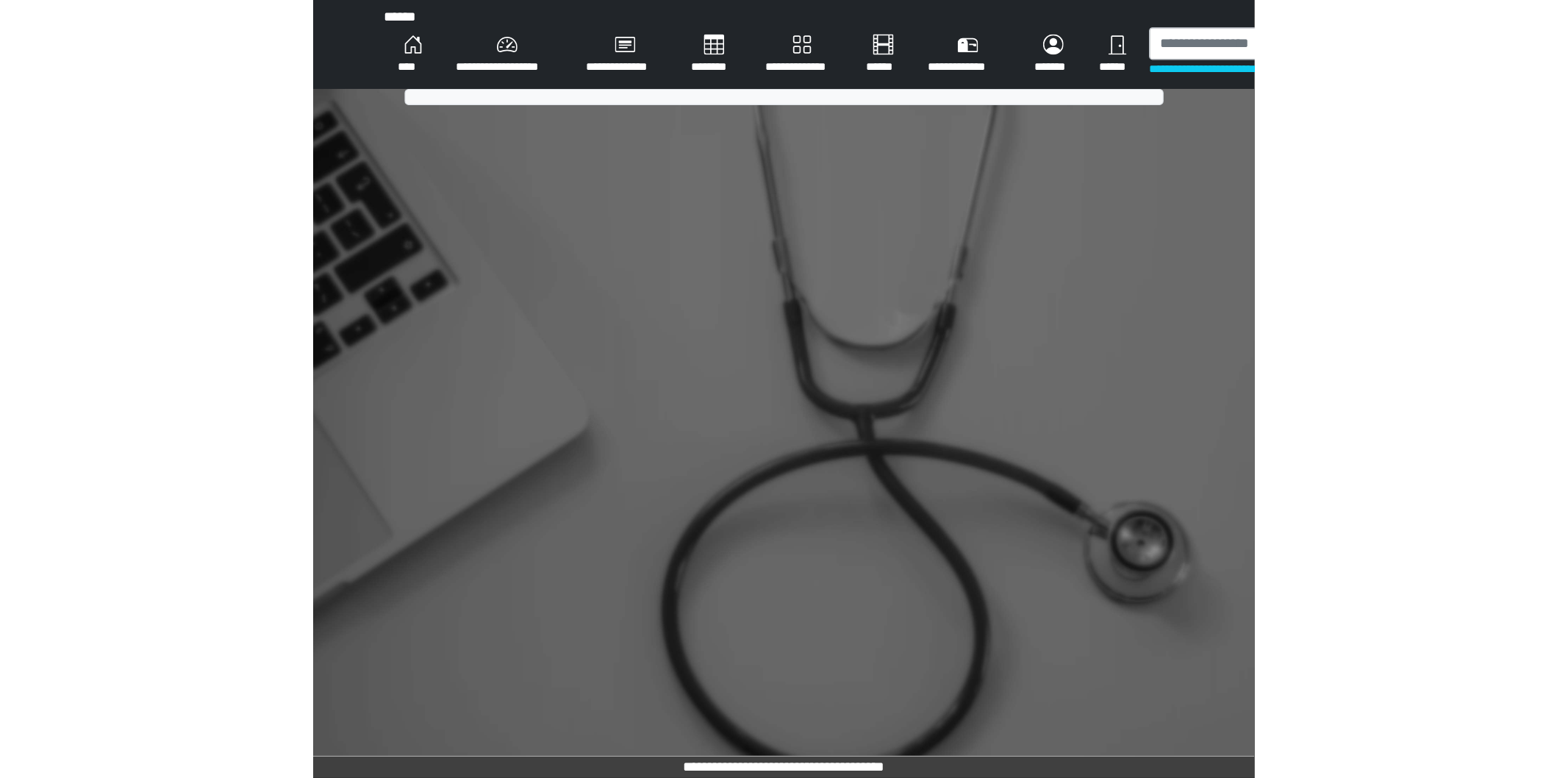 scroll, scrollTop: 0, scrollLeft: 0, axis: both 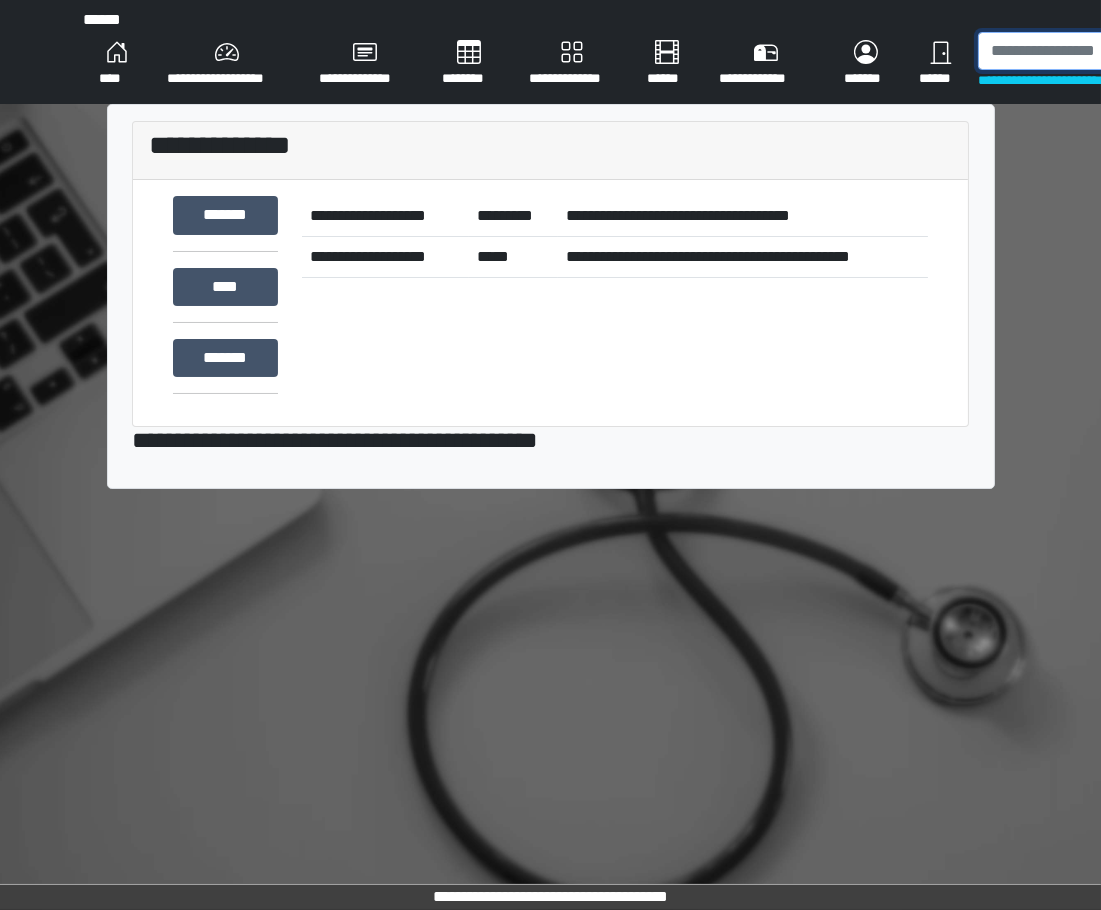 click at bounding box center (1085, 51) 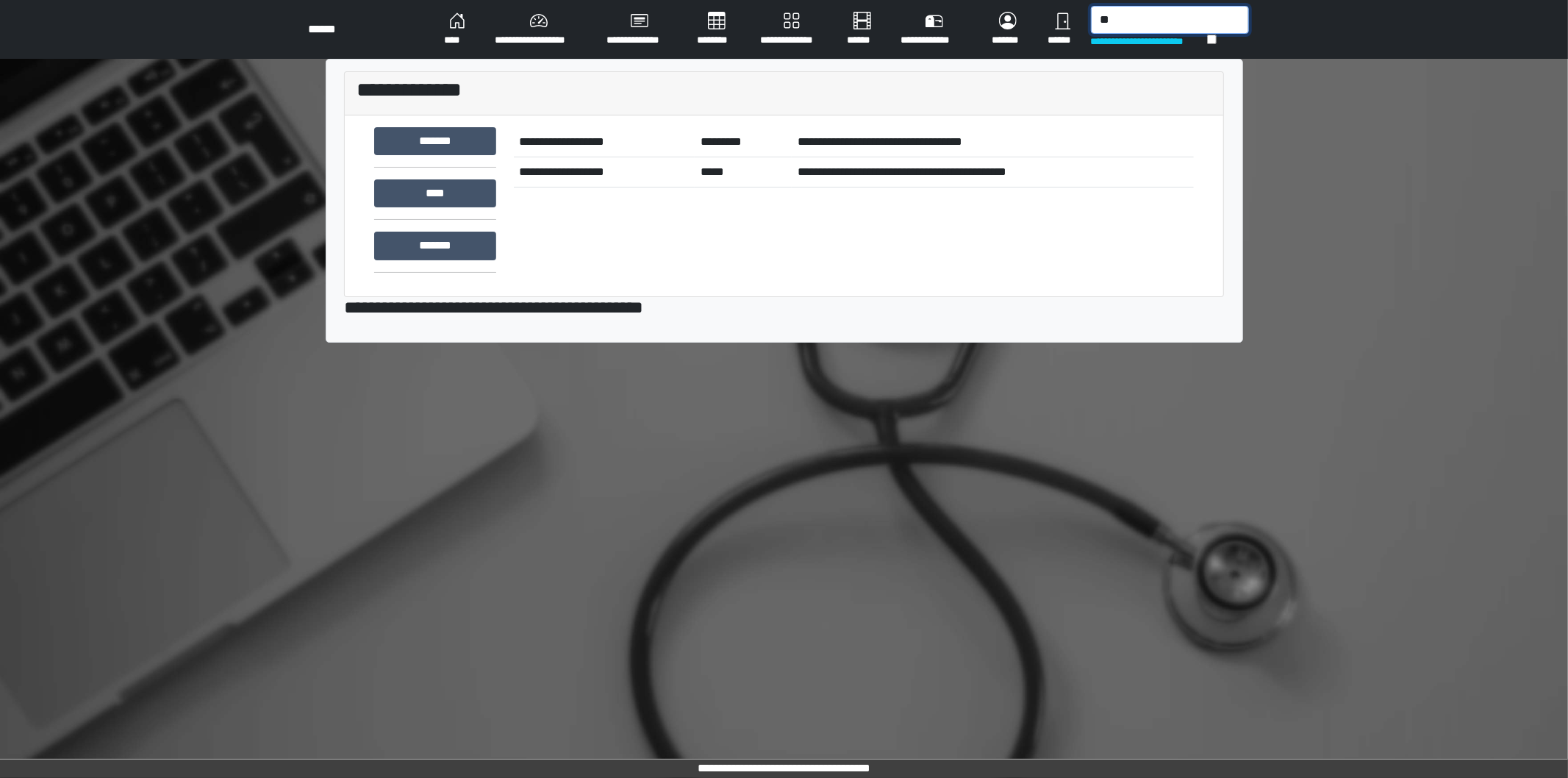 type on "*" 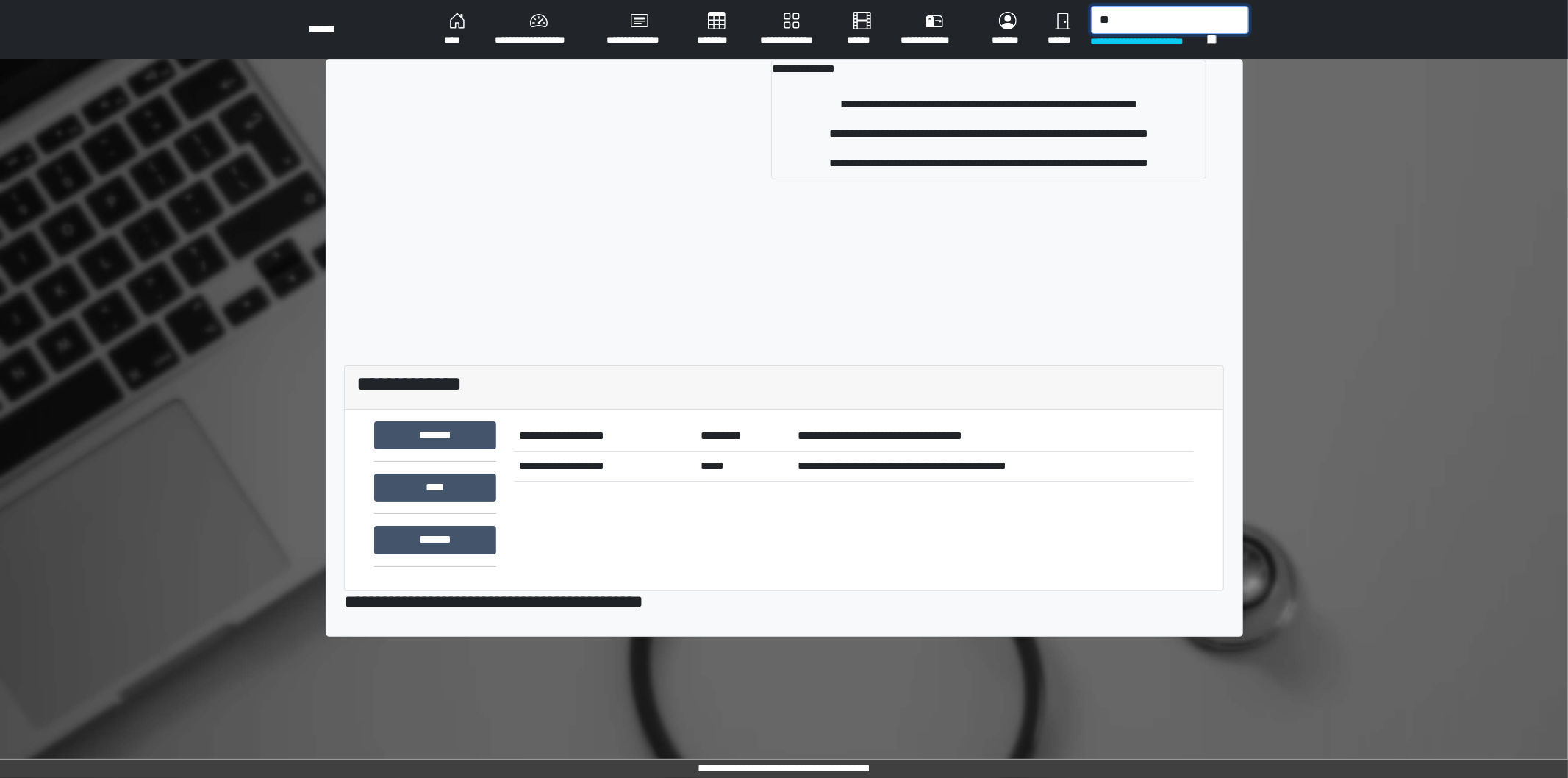 type on "*" 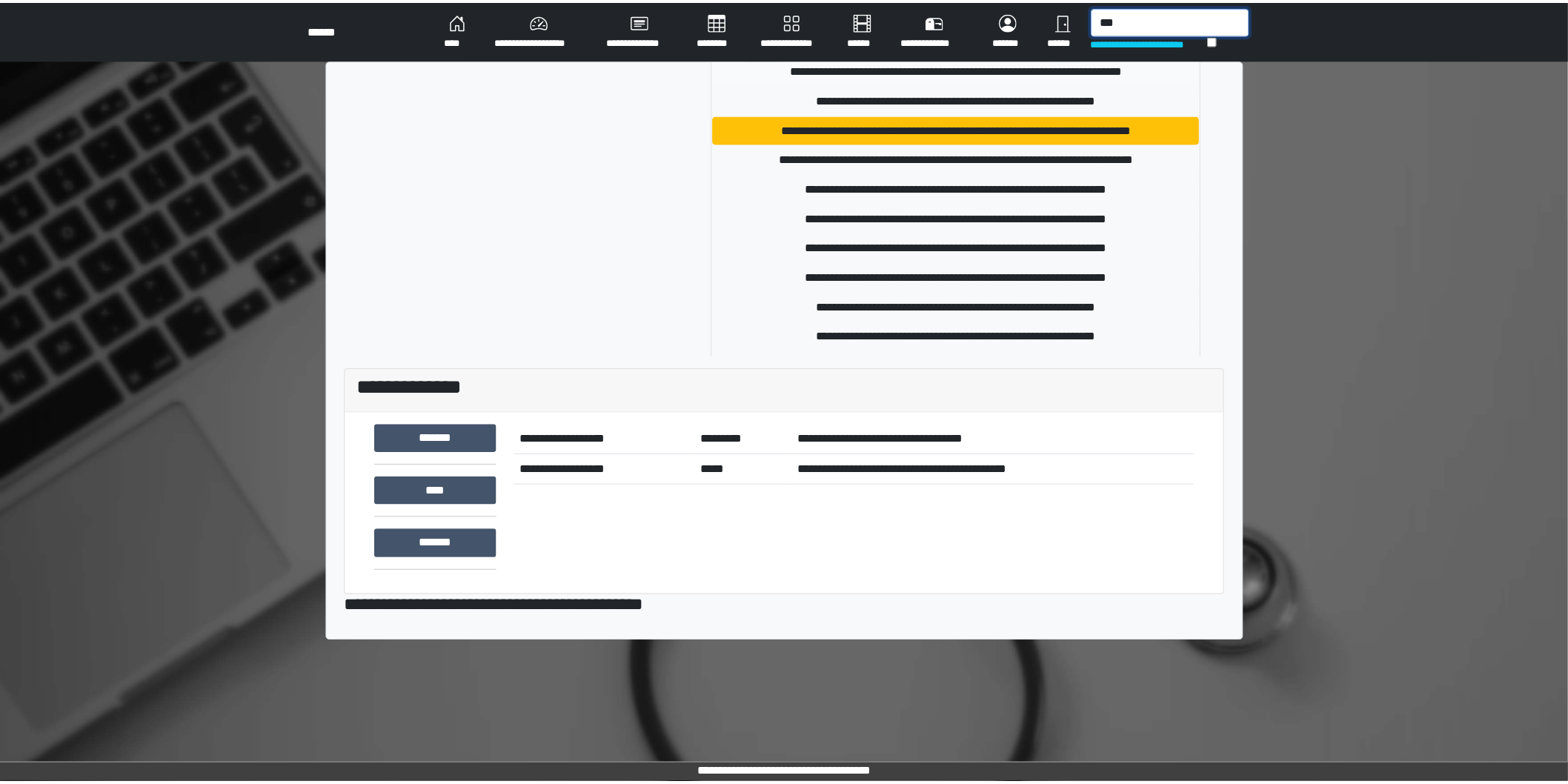 scroll, scrollTop: 329, scrollLeft: 0, axis: vertical 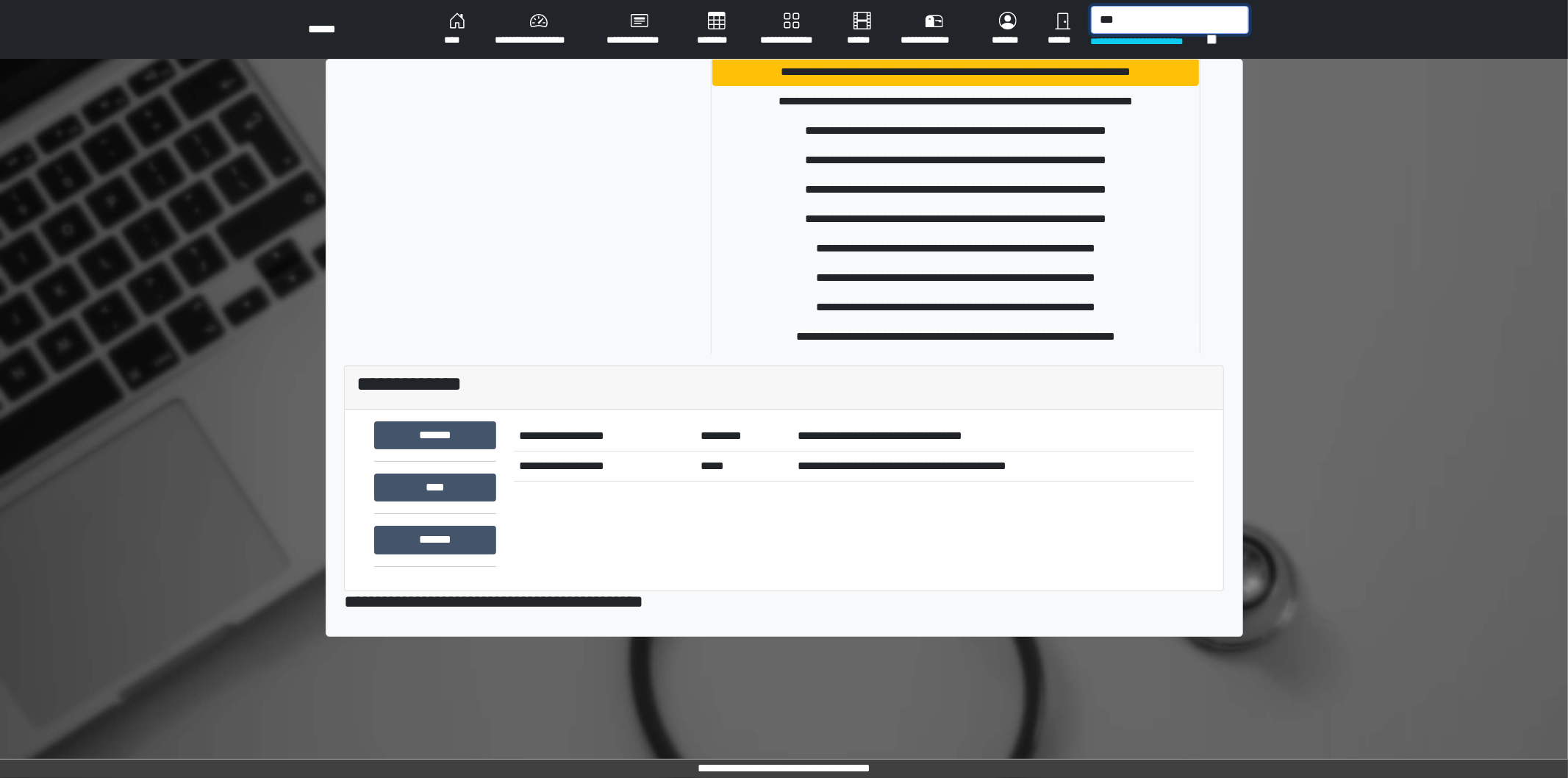 type on "***" 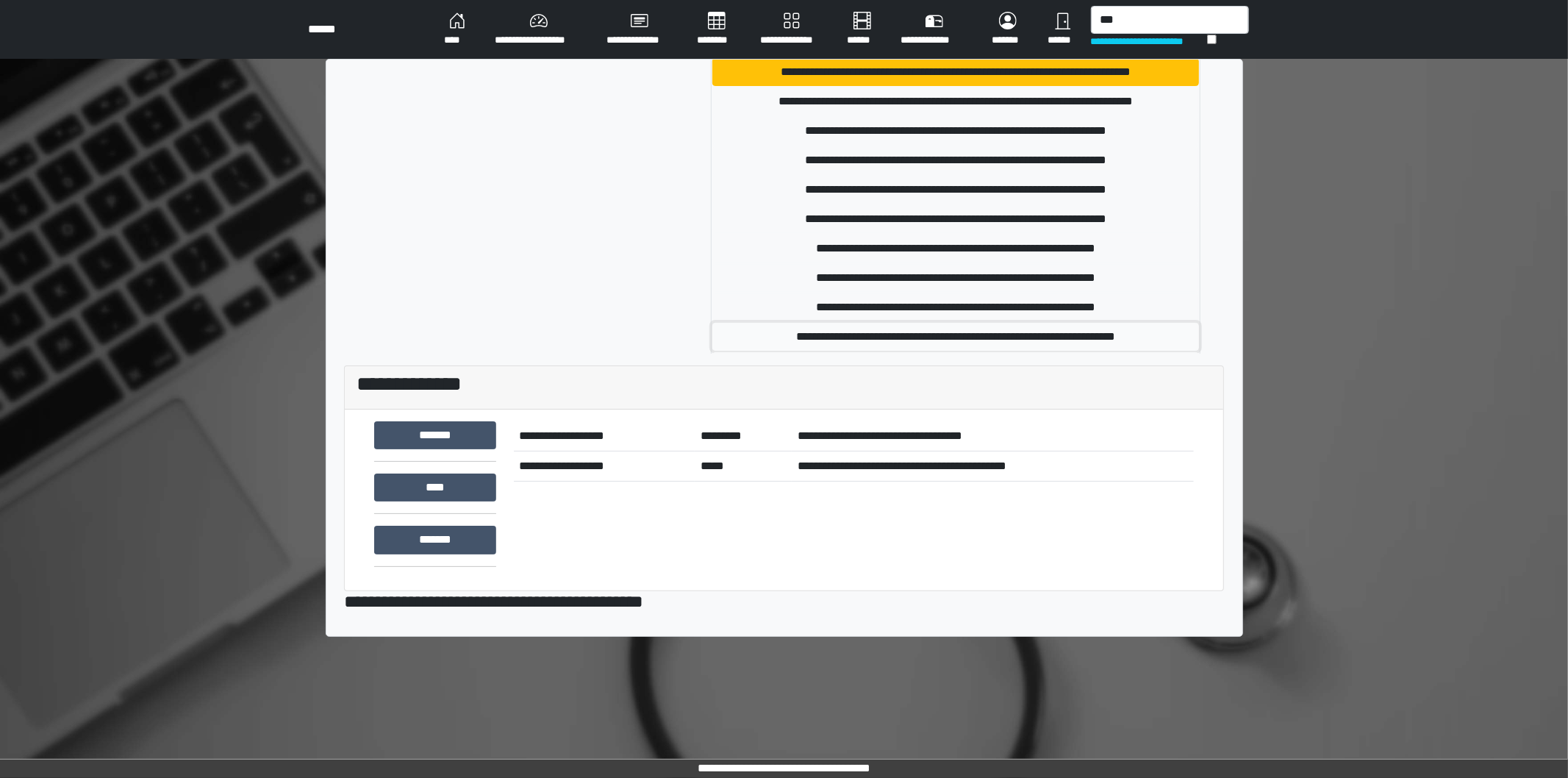 click on "**********" at bounding box center (956, 337) 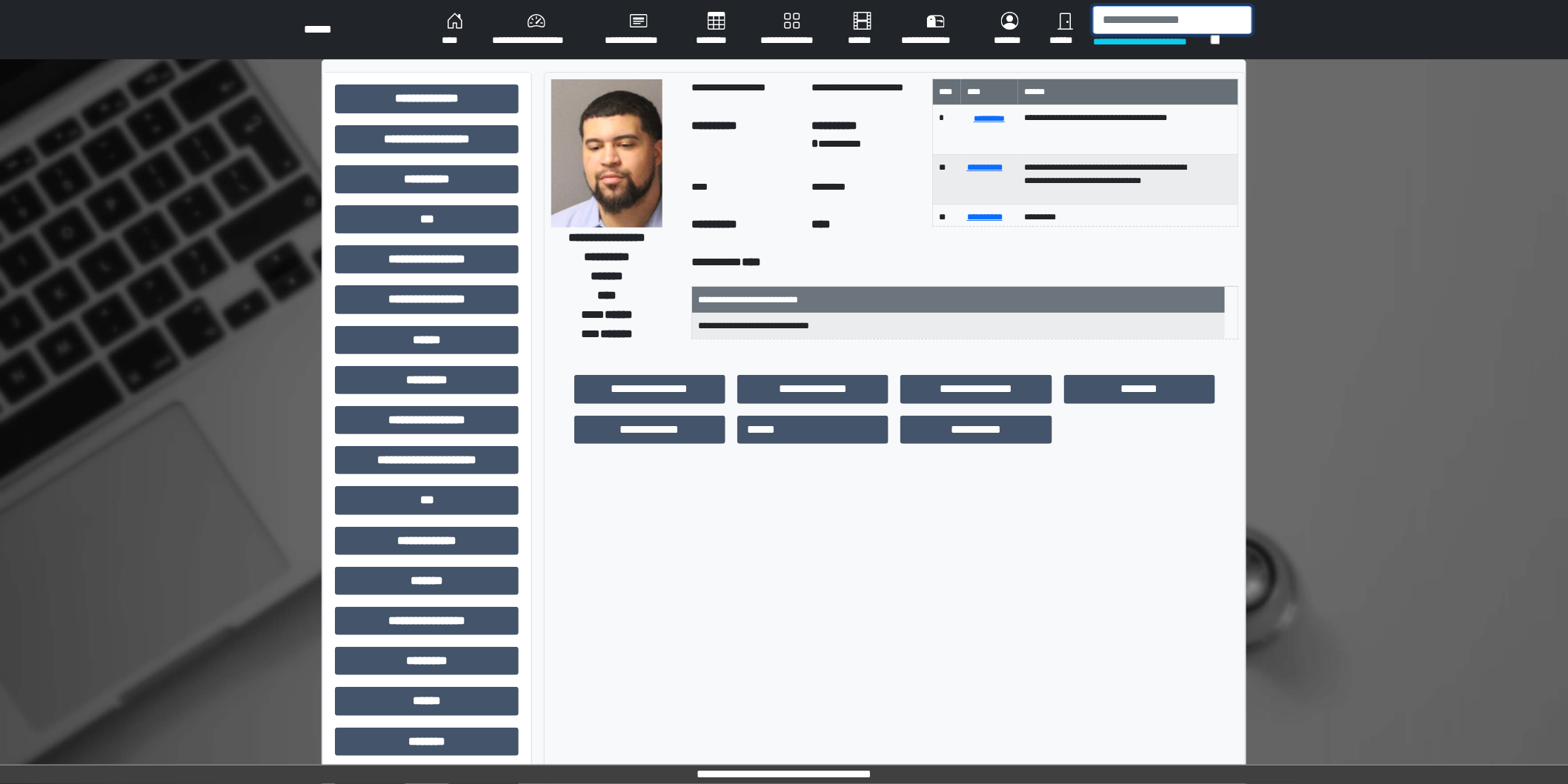 click at bounding box center [1172, 20] 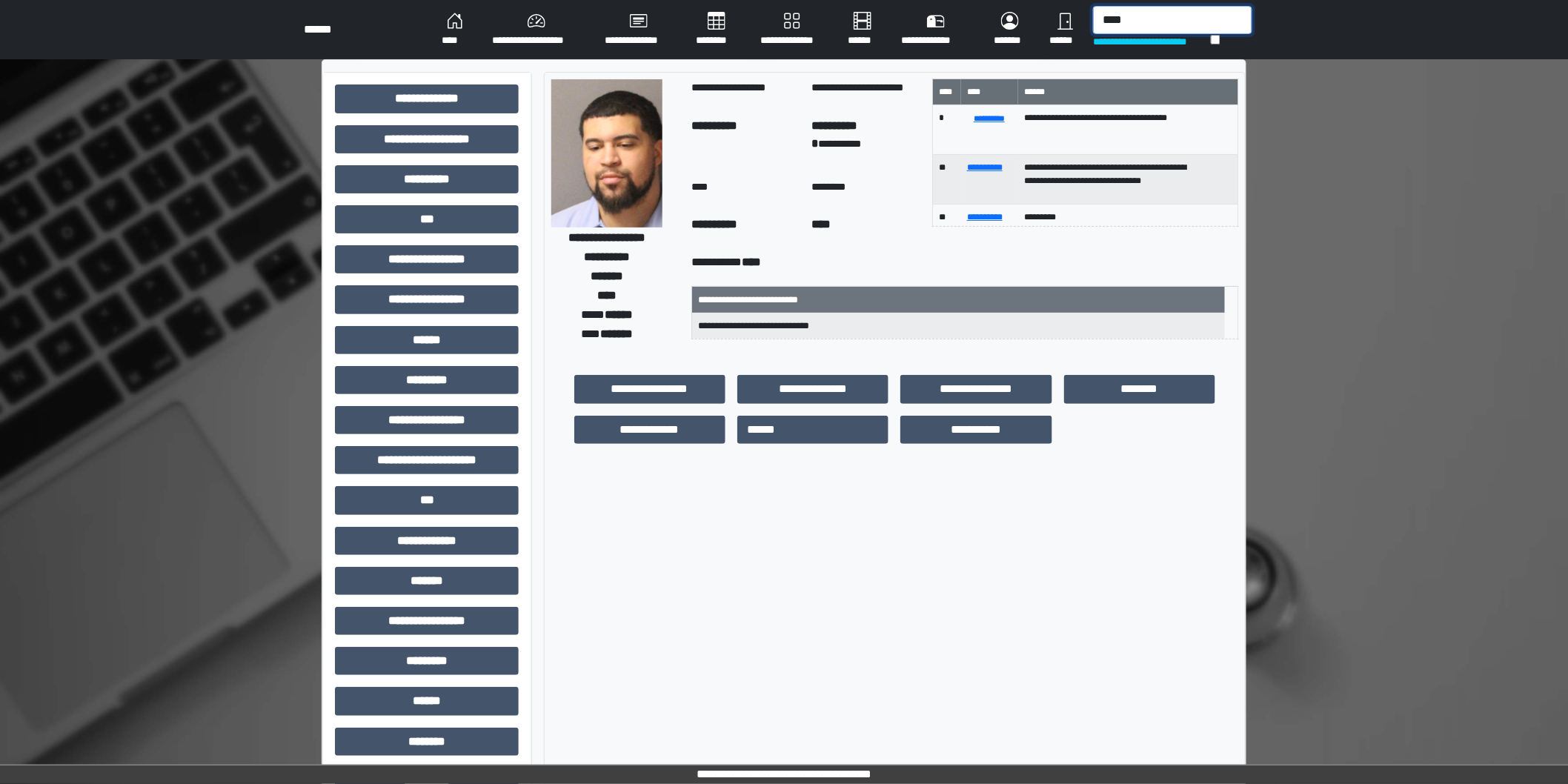 type on "*****" 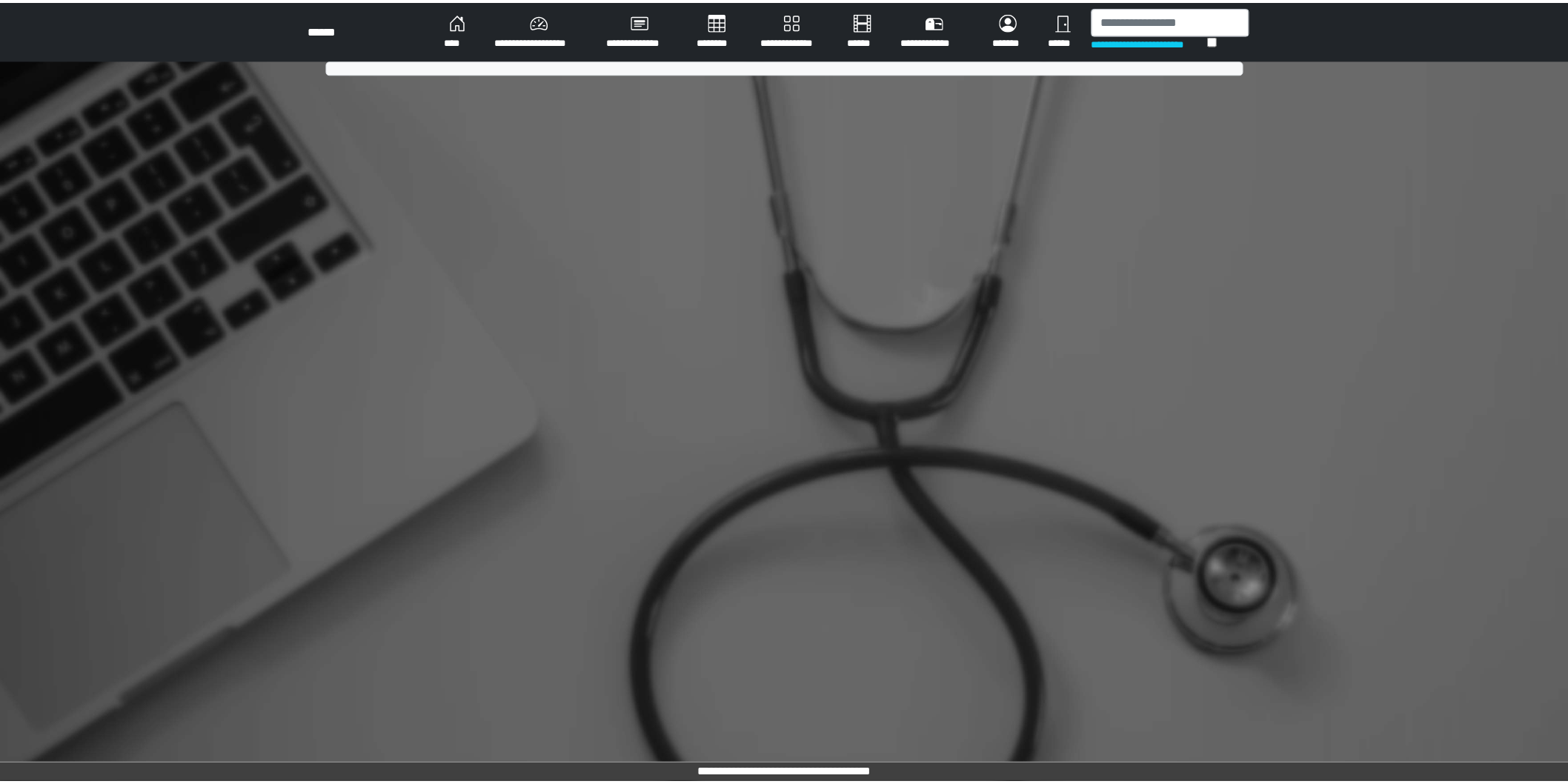 scroll, scrollTop: 0, scrollLeft: 0, axis: both 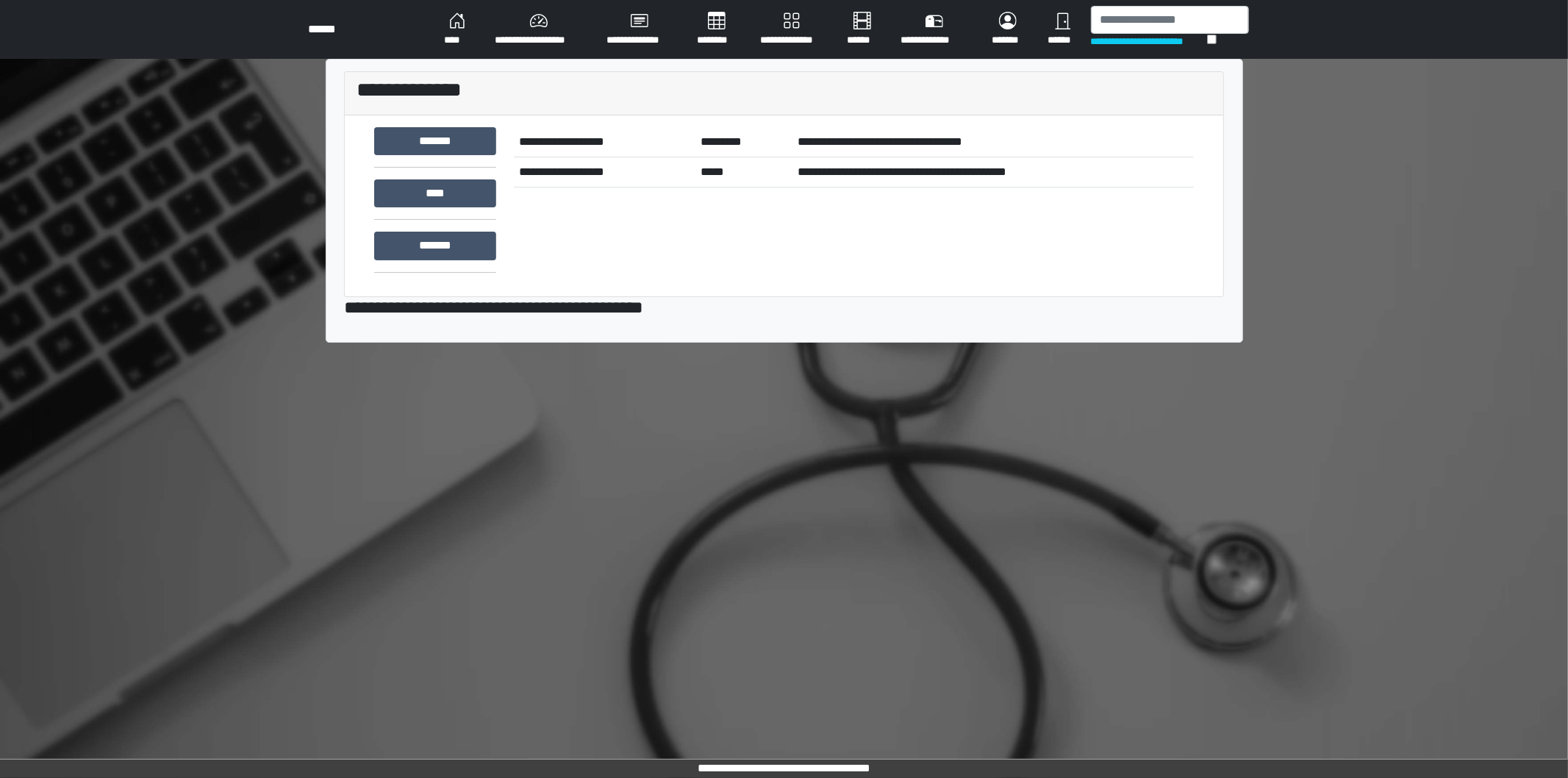 click on "**********" at bounding box center [784, 29] 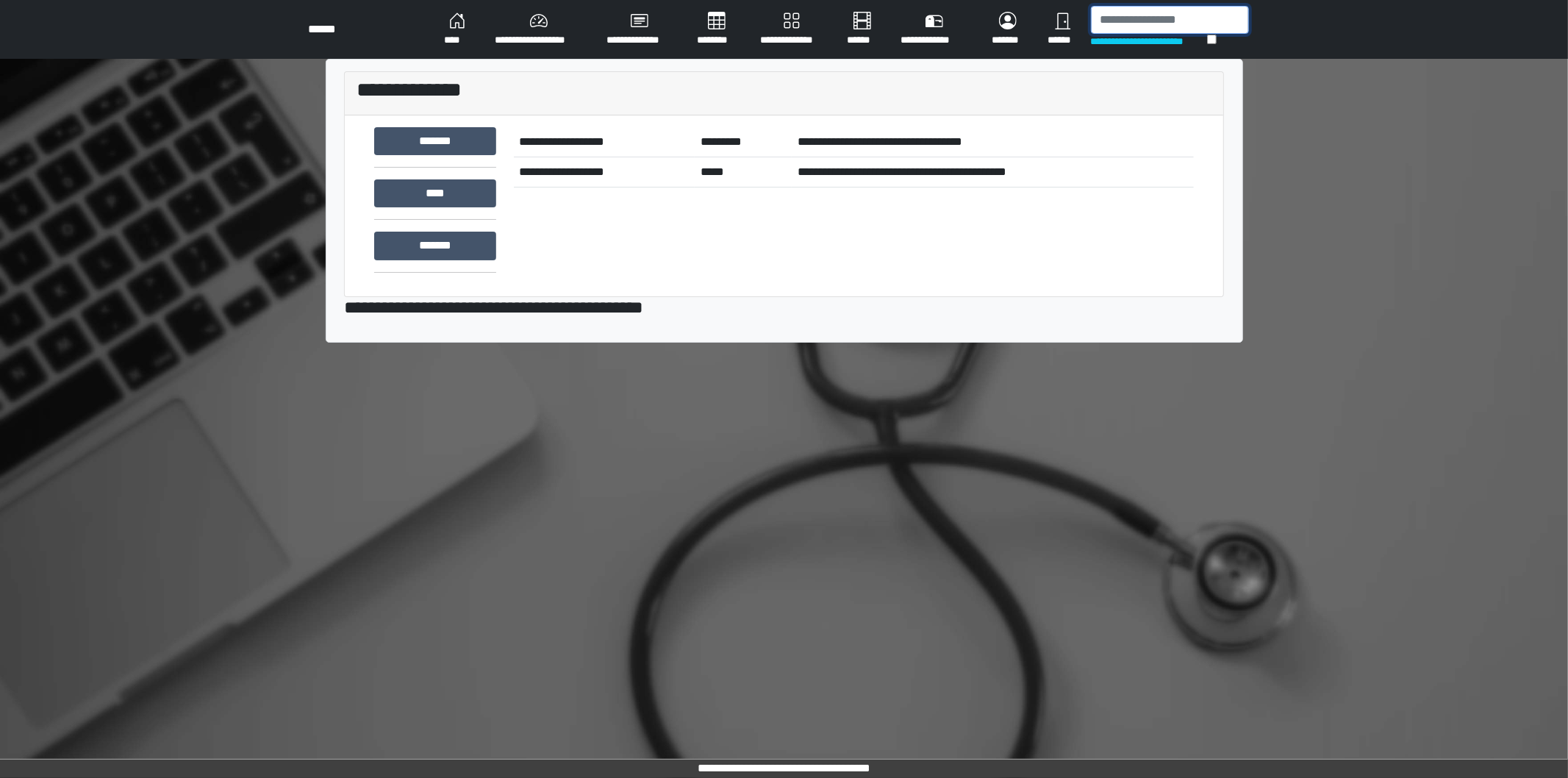 click at bounding box center (1170, 20) 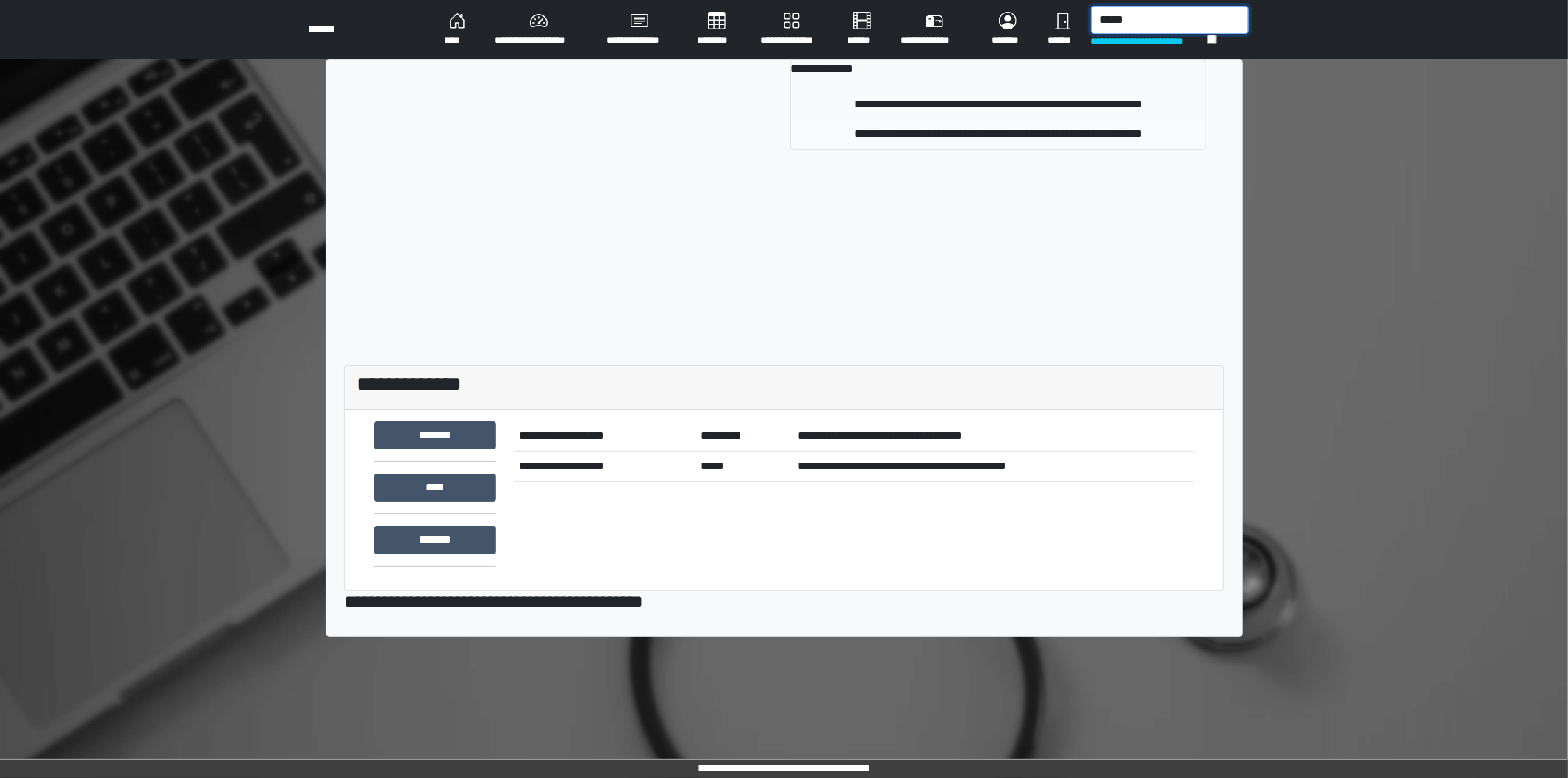 type on "*****" 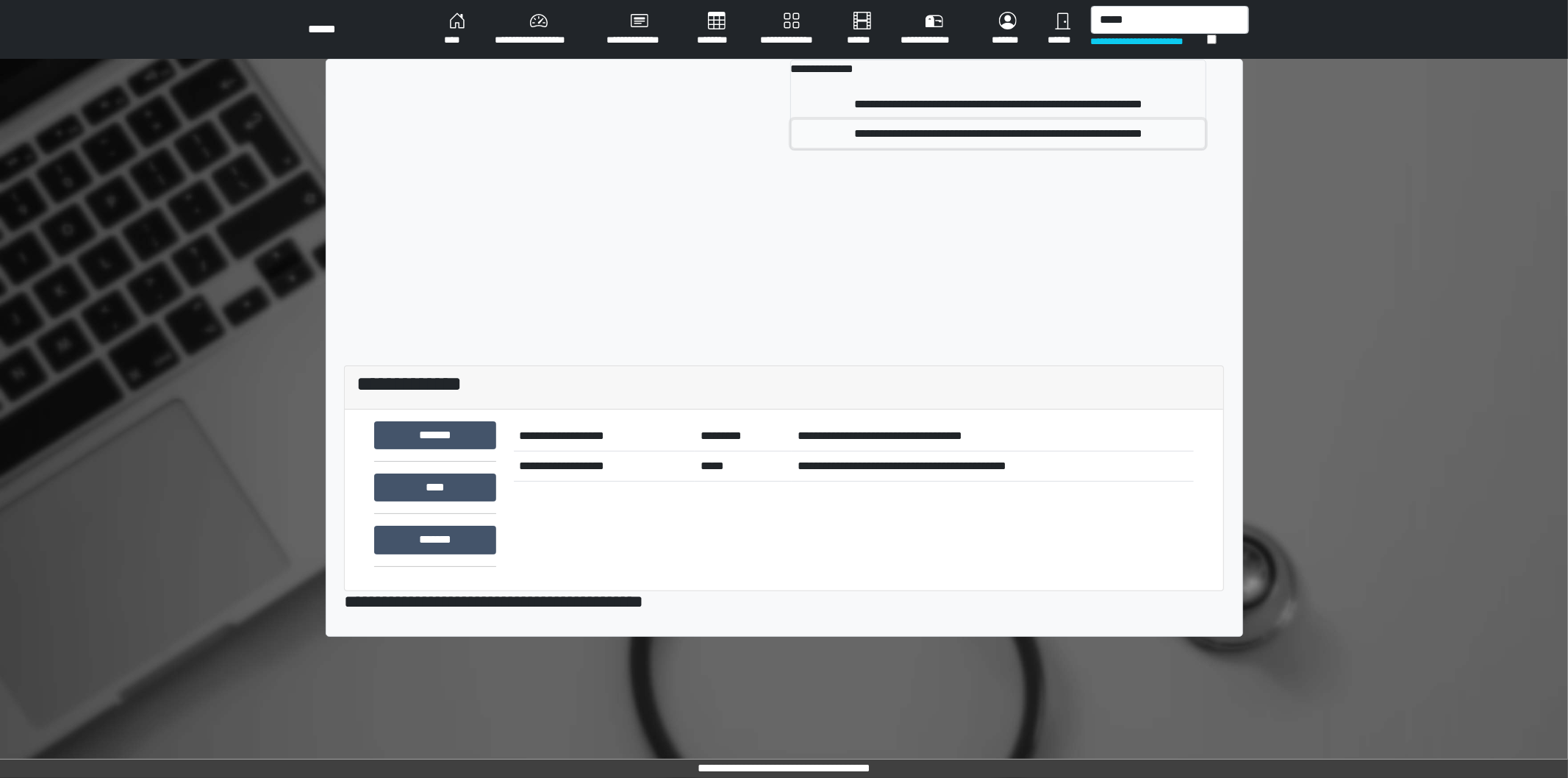 click on "**********" at bounding box center [998, 134] 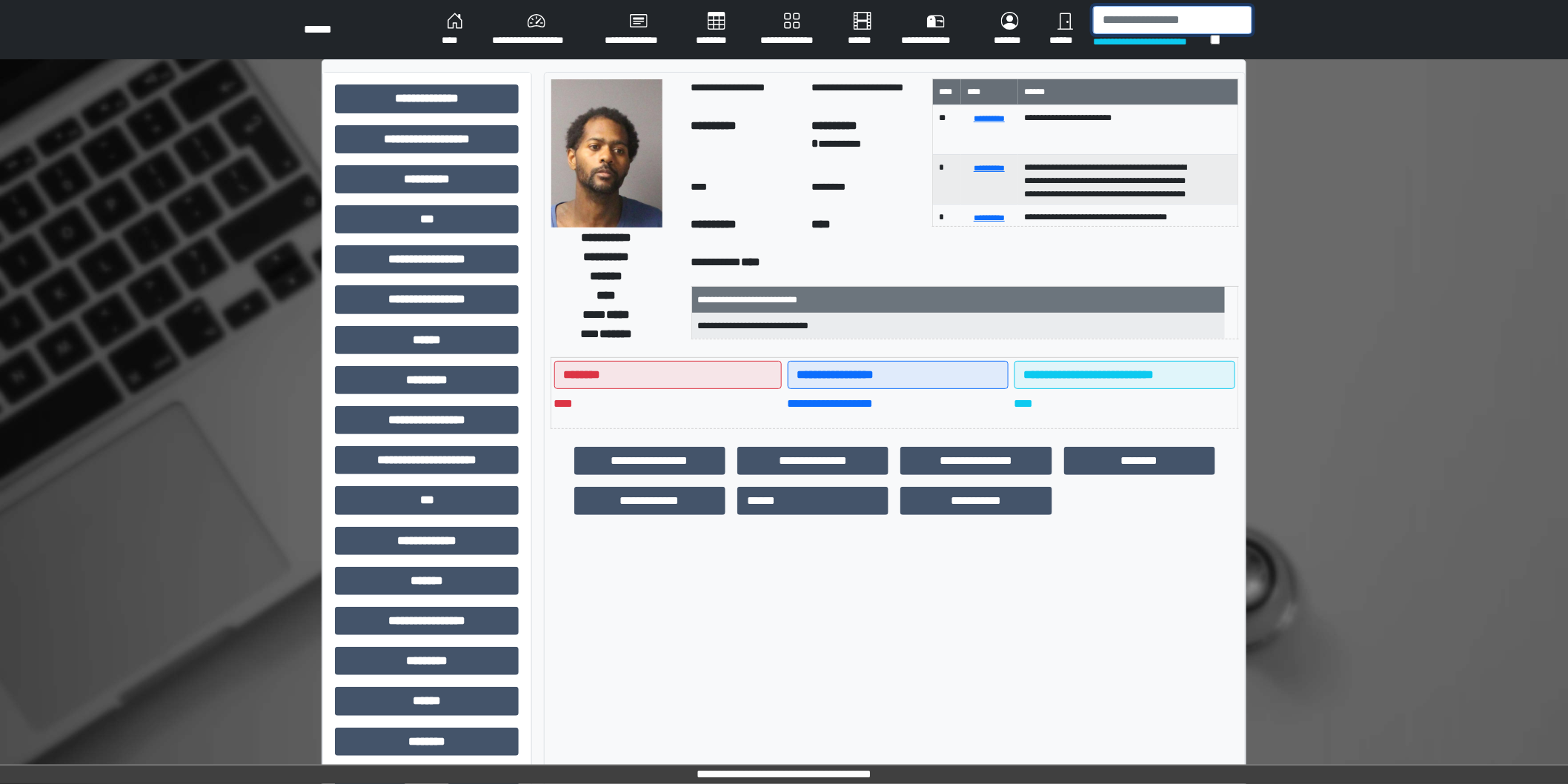 click at bounding box center [1172, 20] 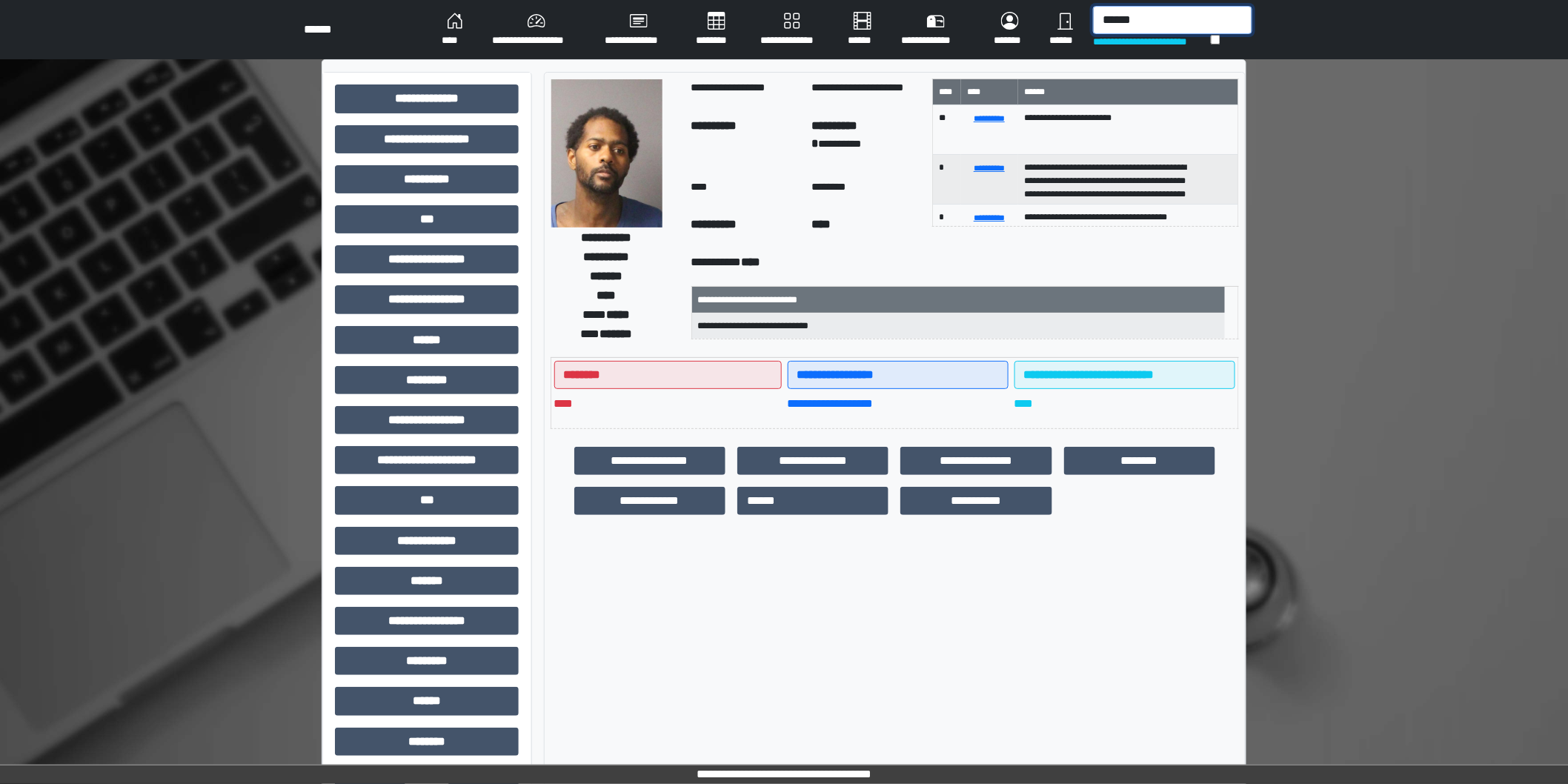 type on "*******" 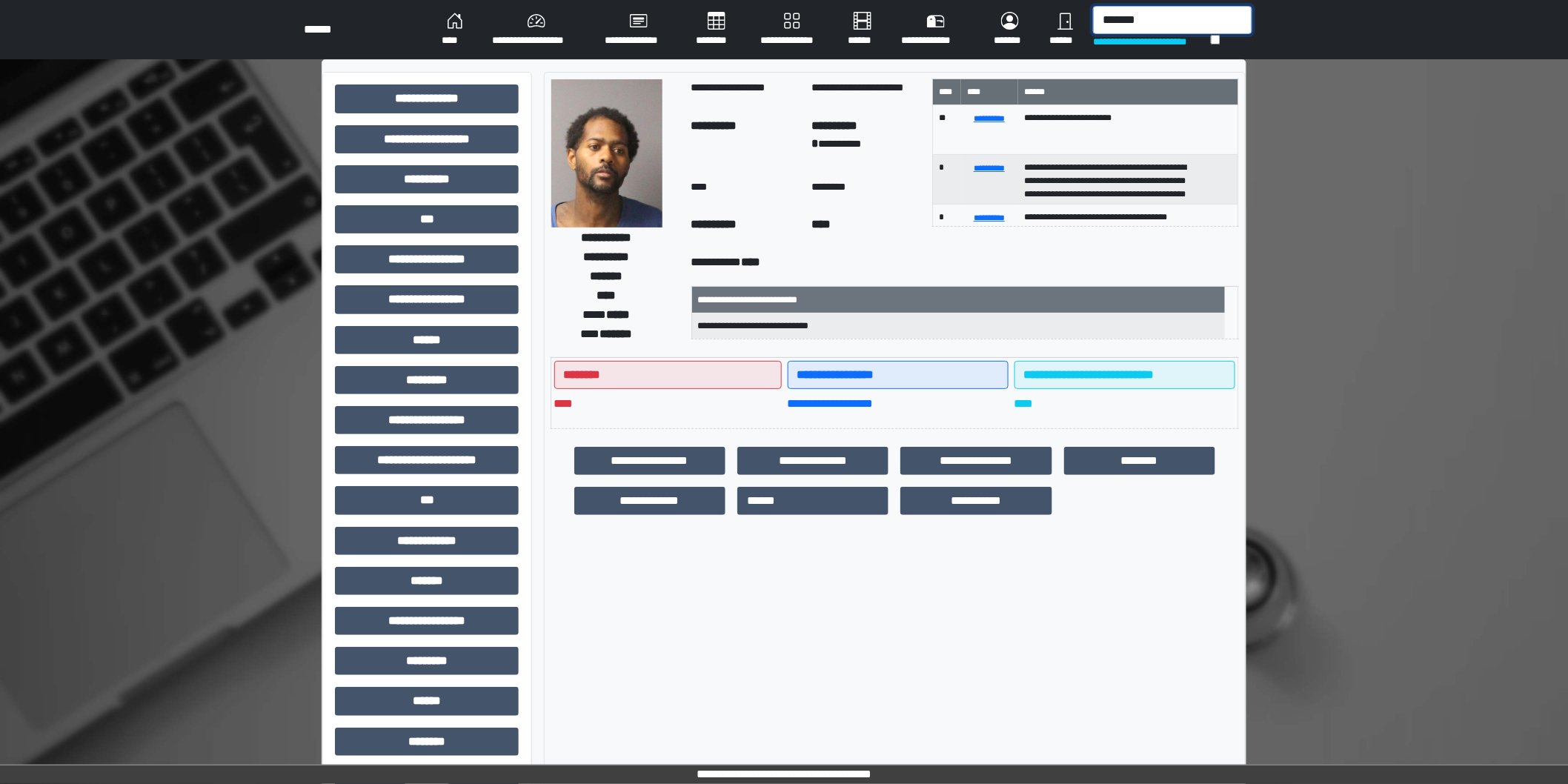 drag, startPoint x: 1193, startPoint y: 15, endPoint x: 995, endPoint y: 12, distance: 198.02273 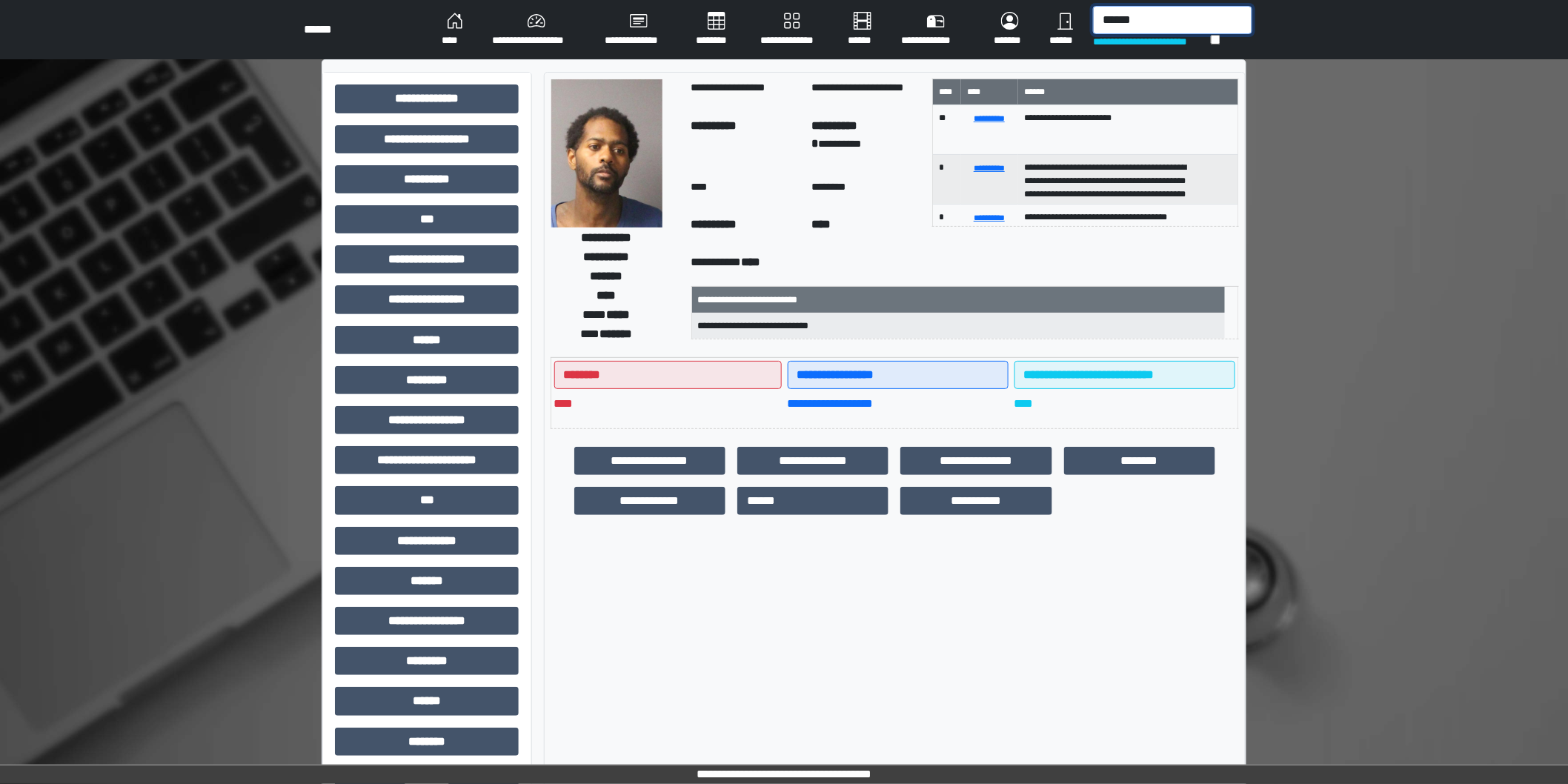 type on "*******" 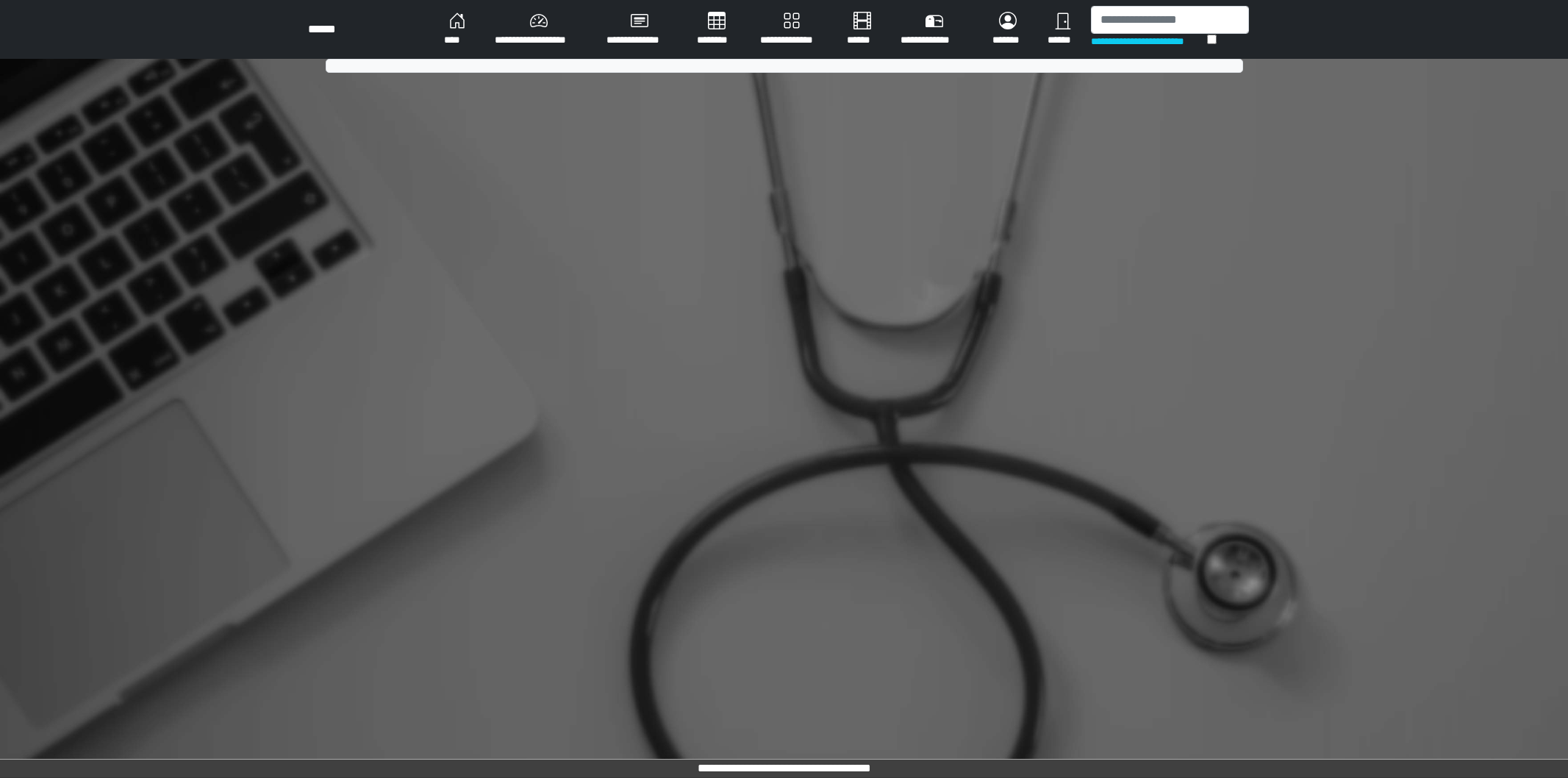 scroll, scrollTop: 0, scrollLeft: 0, axis: both 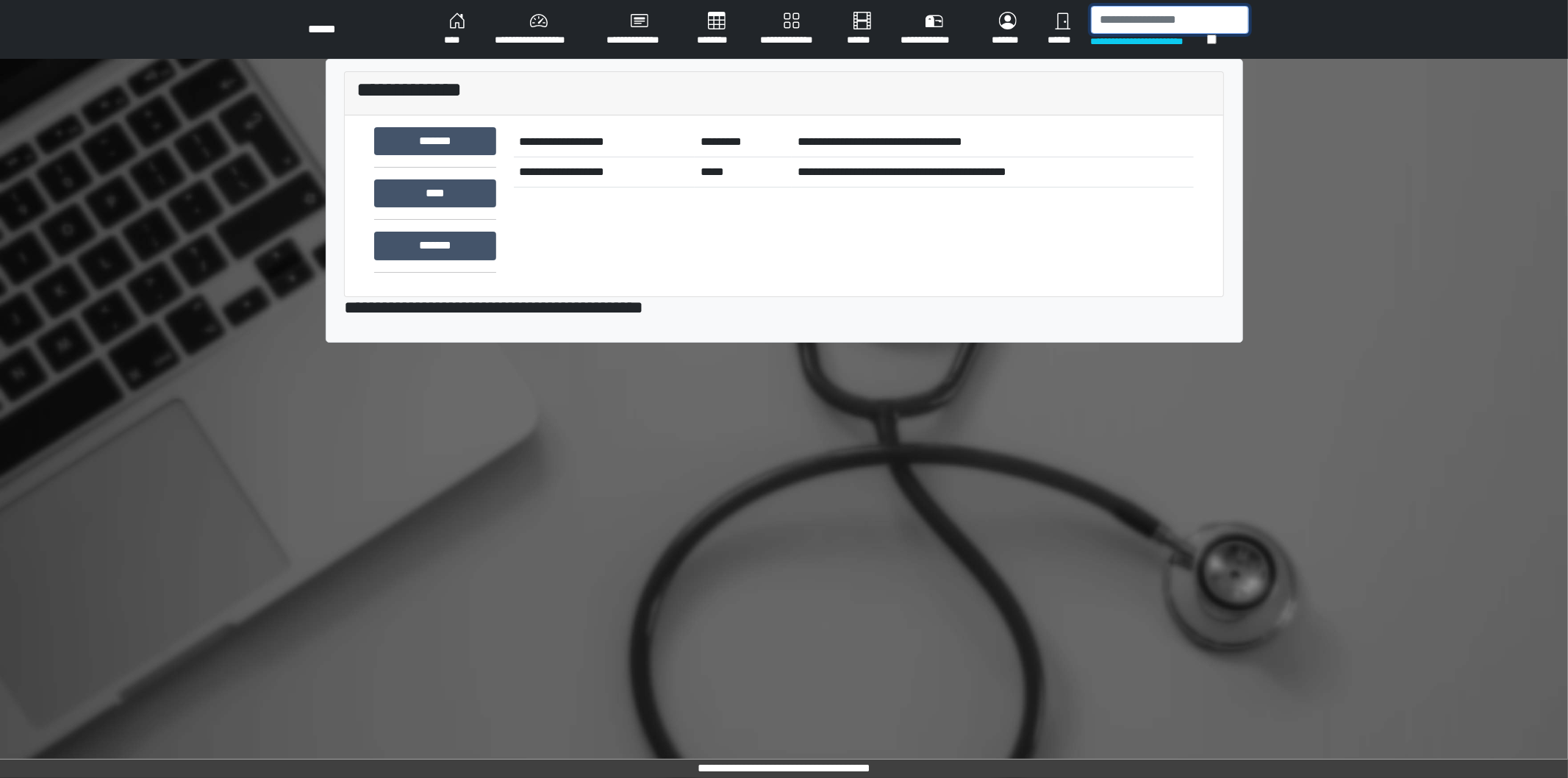 click at bounding box center (1170, 20) 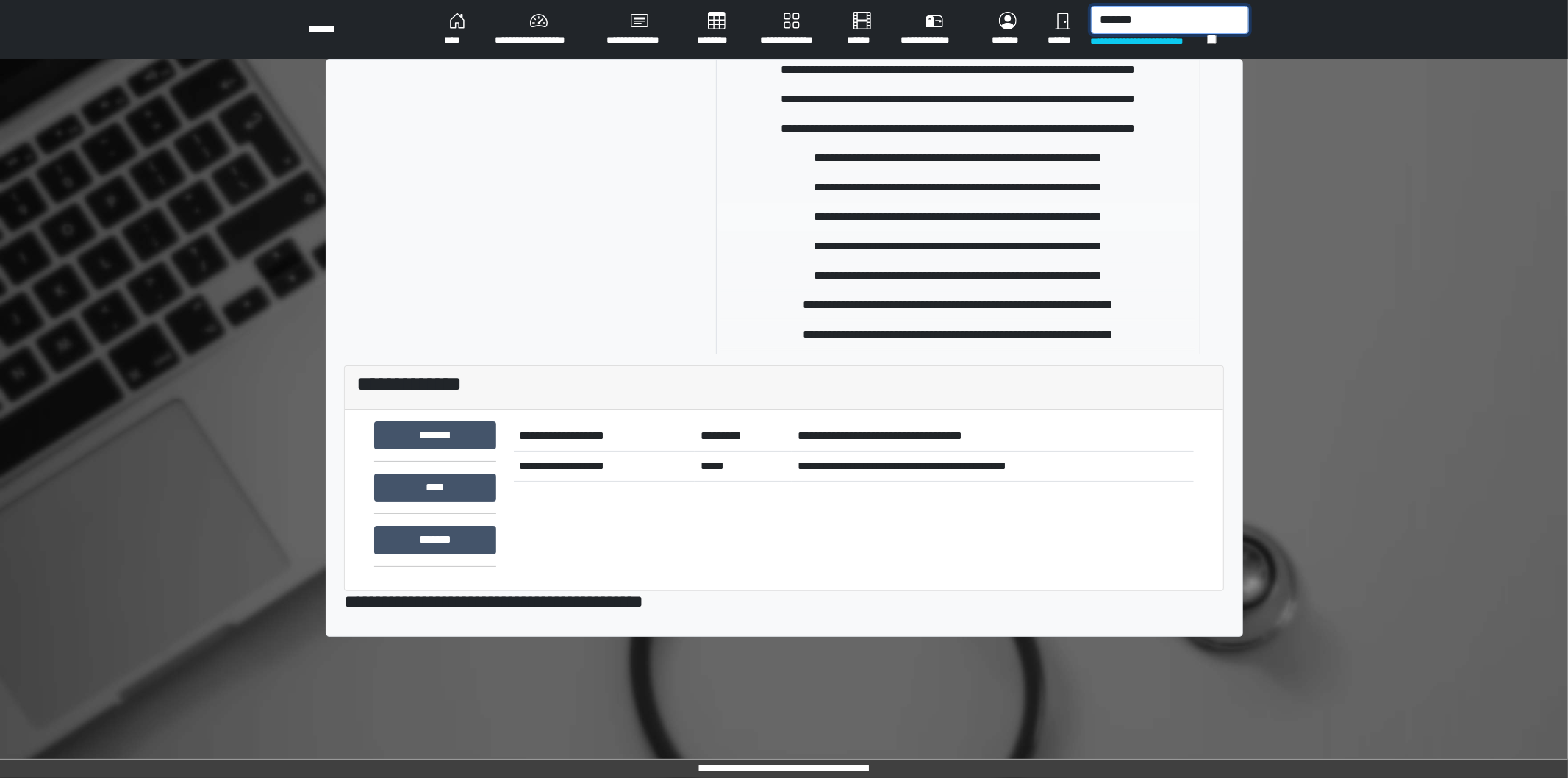 scroll, scrollTop: 0, scrollLeft: 0, axis: both 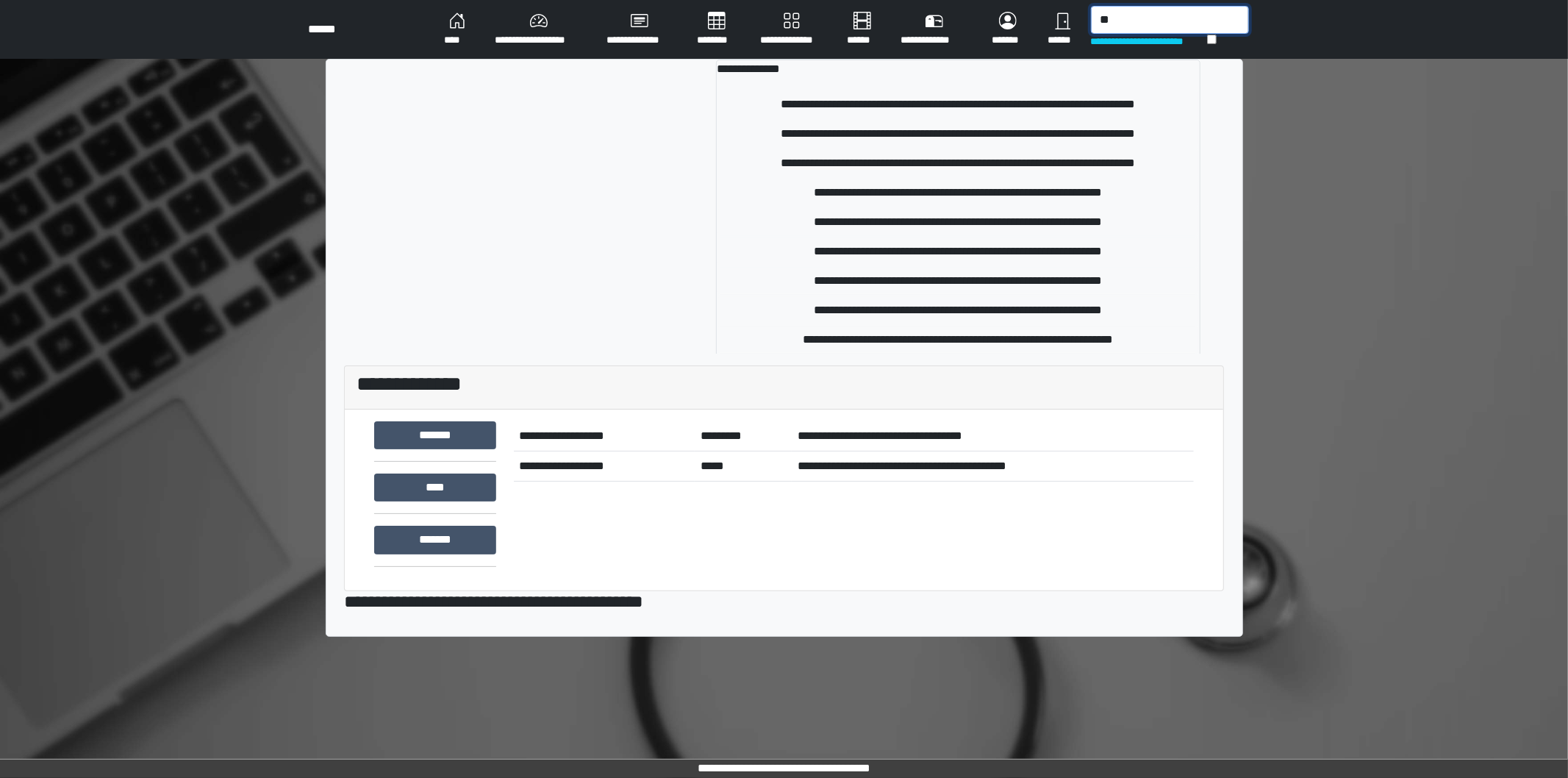 type on "*" 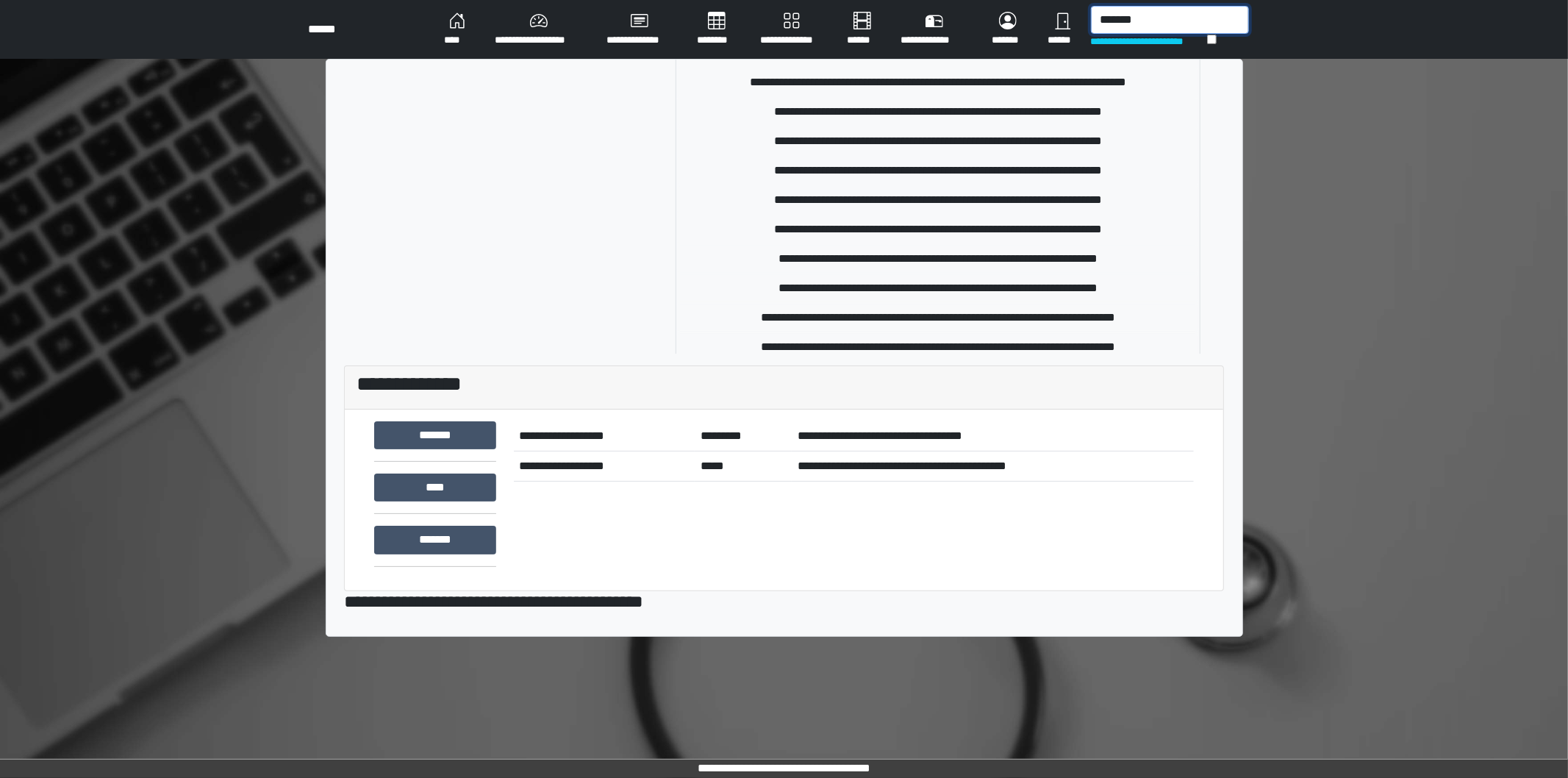 scroll, scrollTop: 408, scrollLeft: 0, axis: vertical 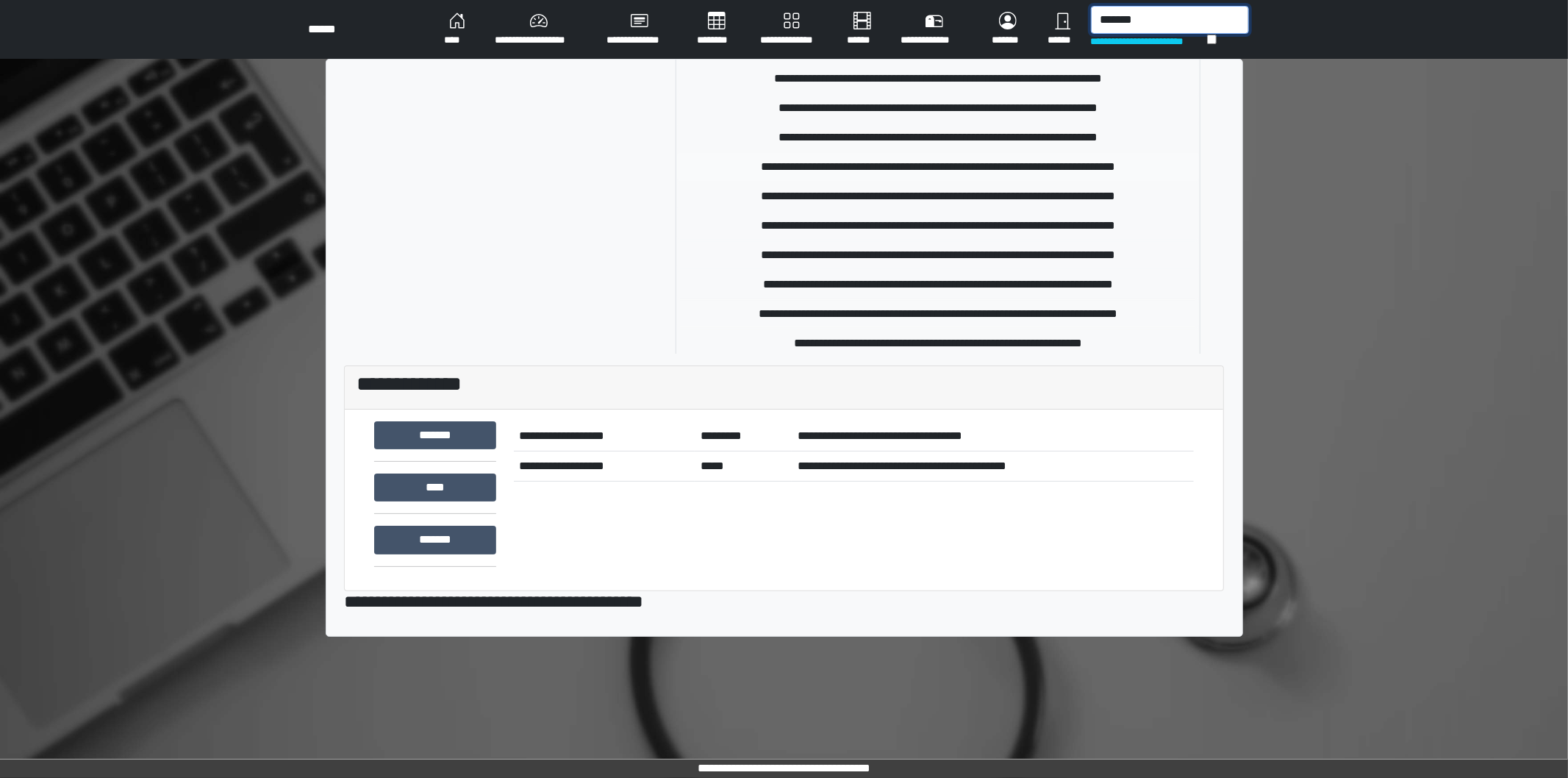 type on "*******" 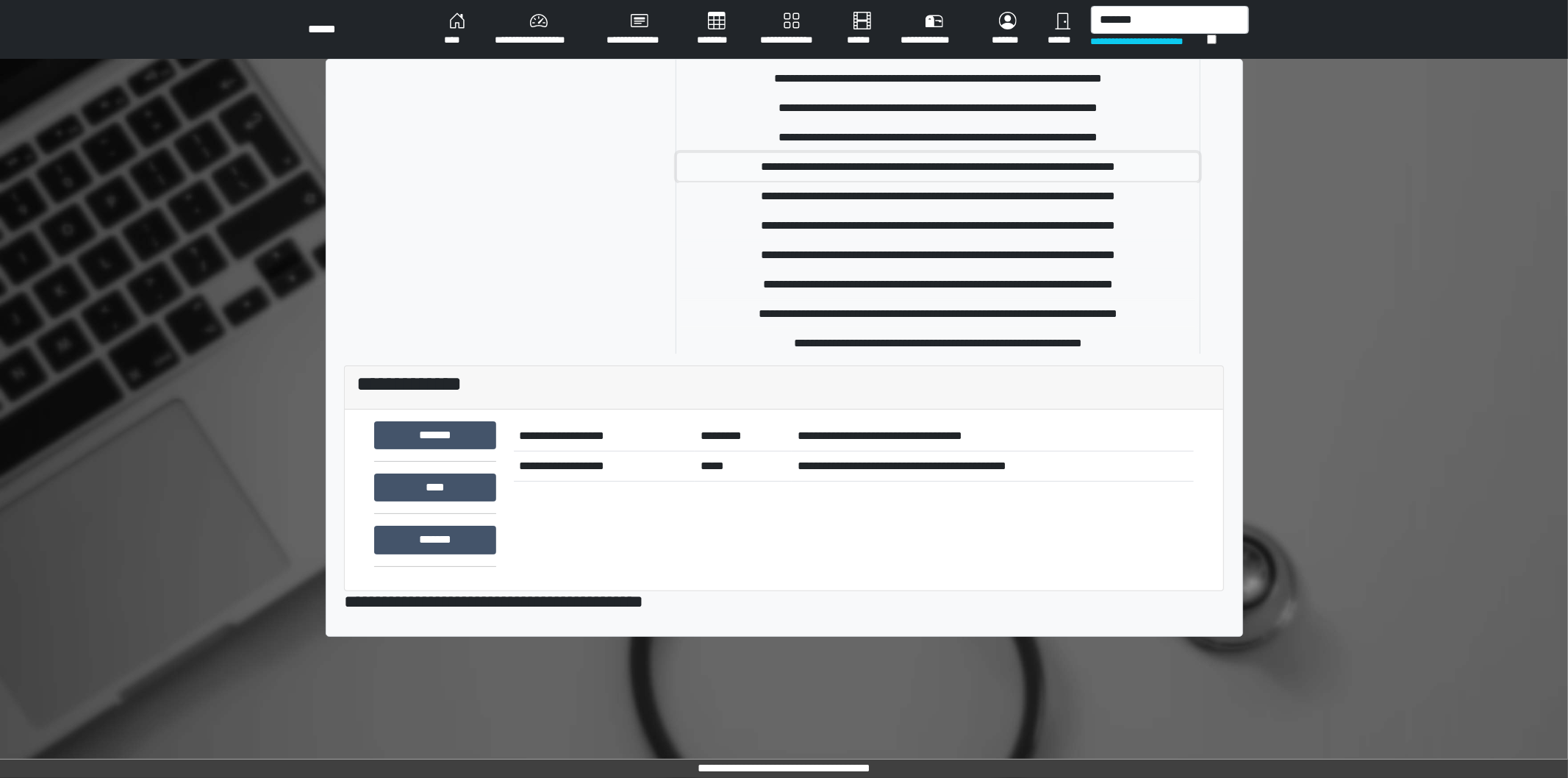 click on "**********" at bounding box center (938, 167) 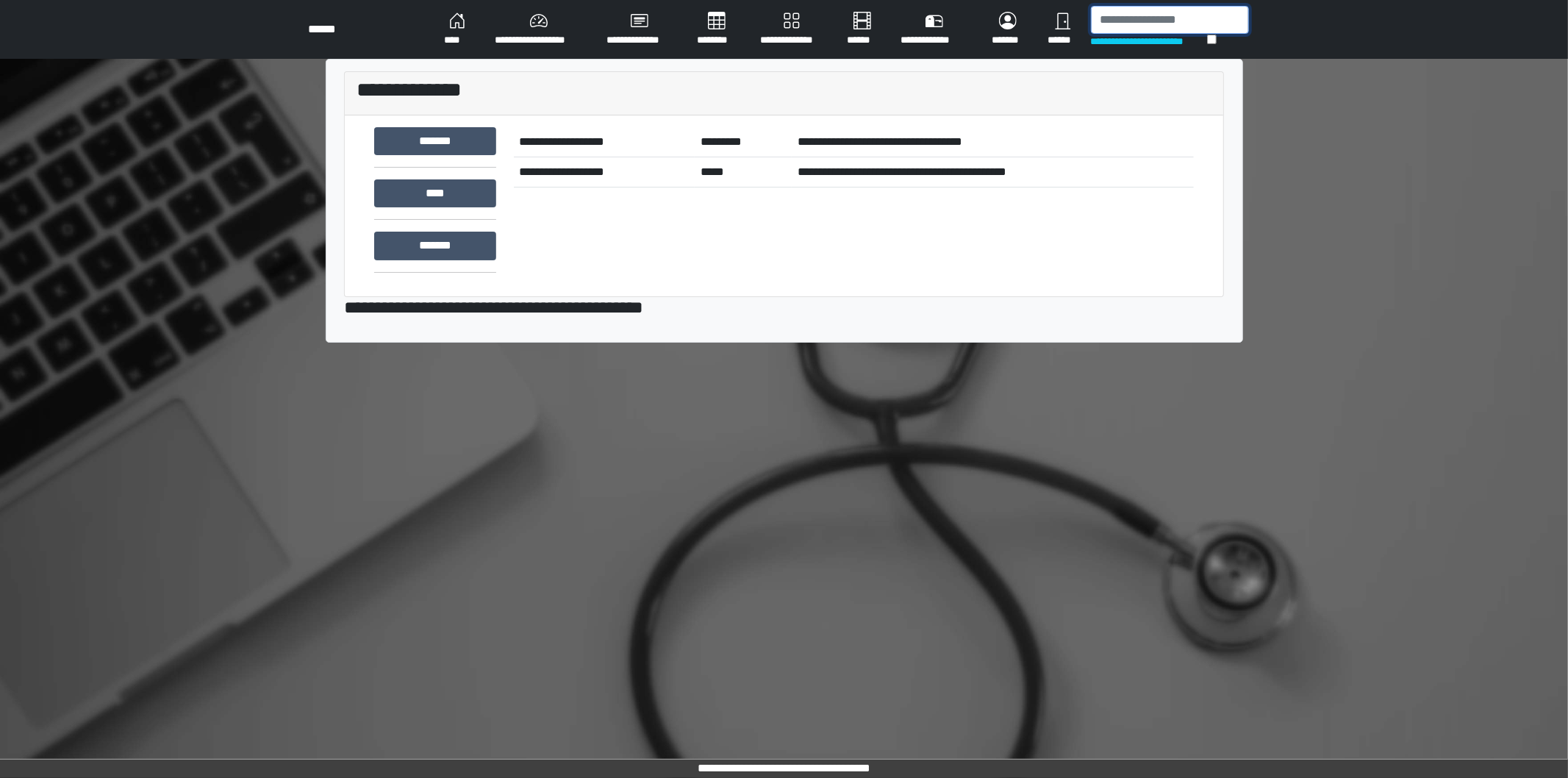 click at bounding box center [1170, 20] 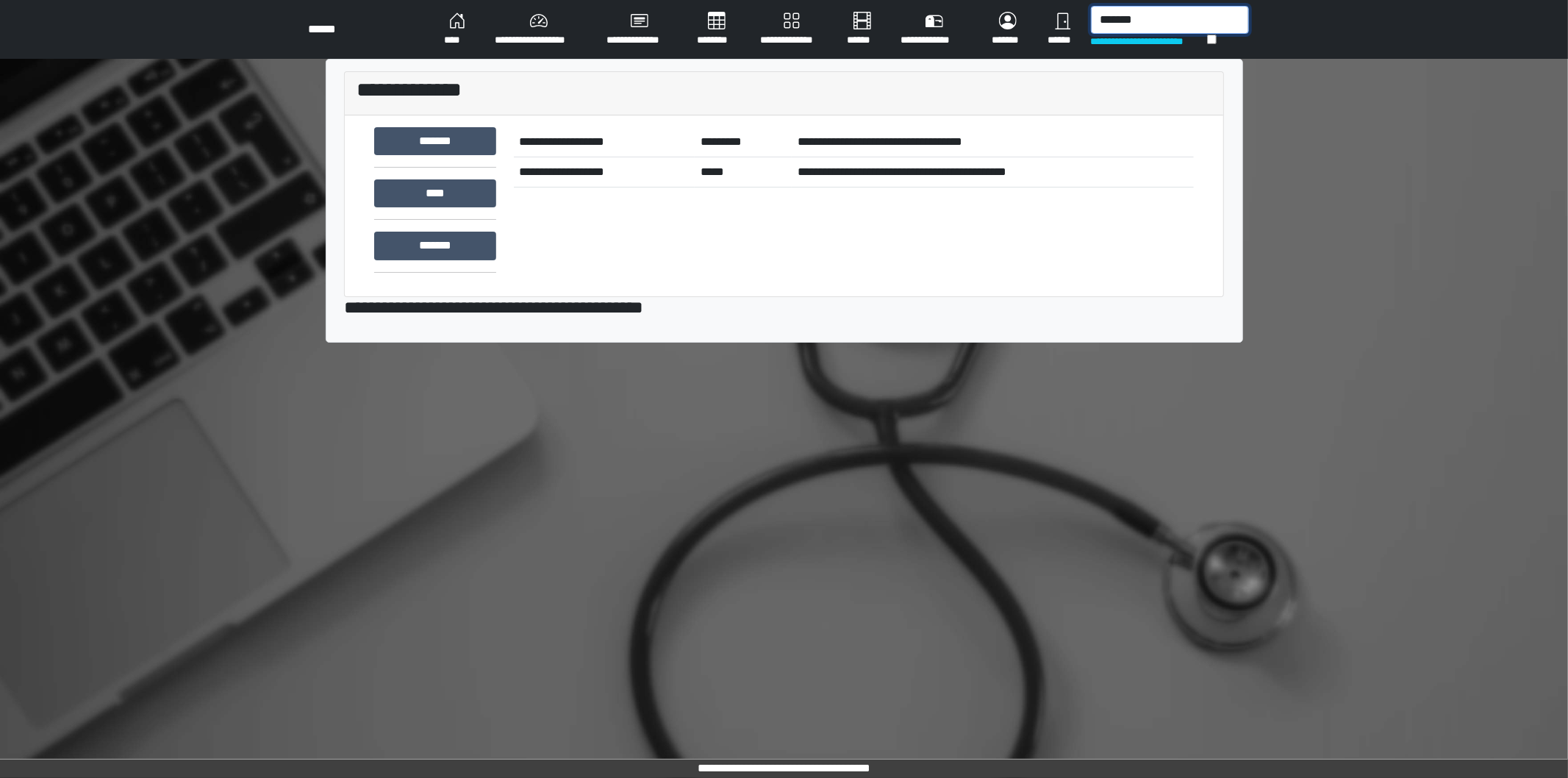type on "********" 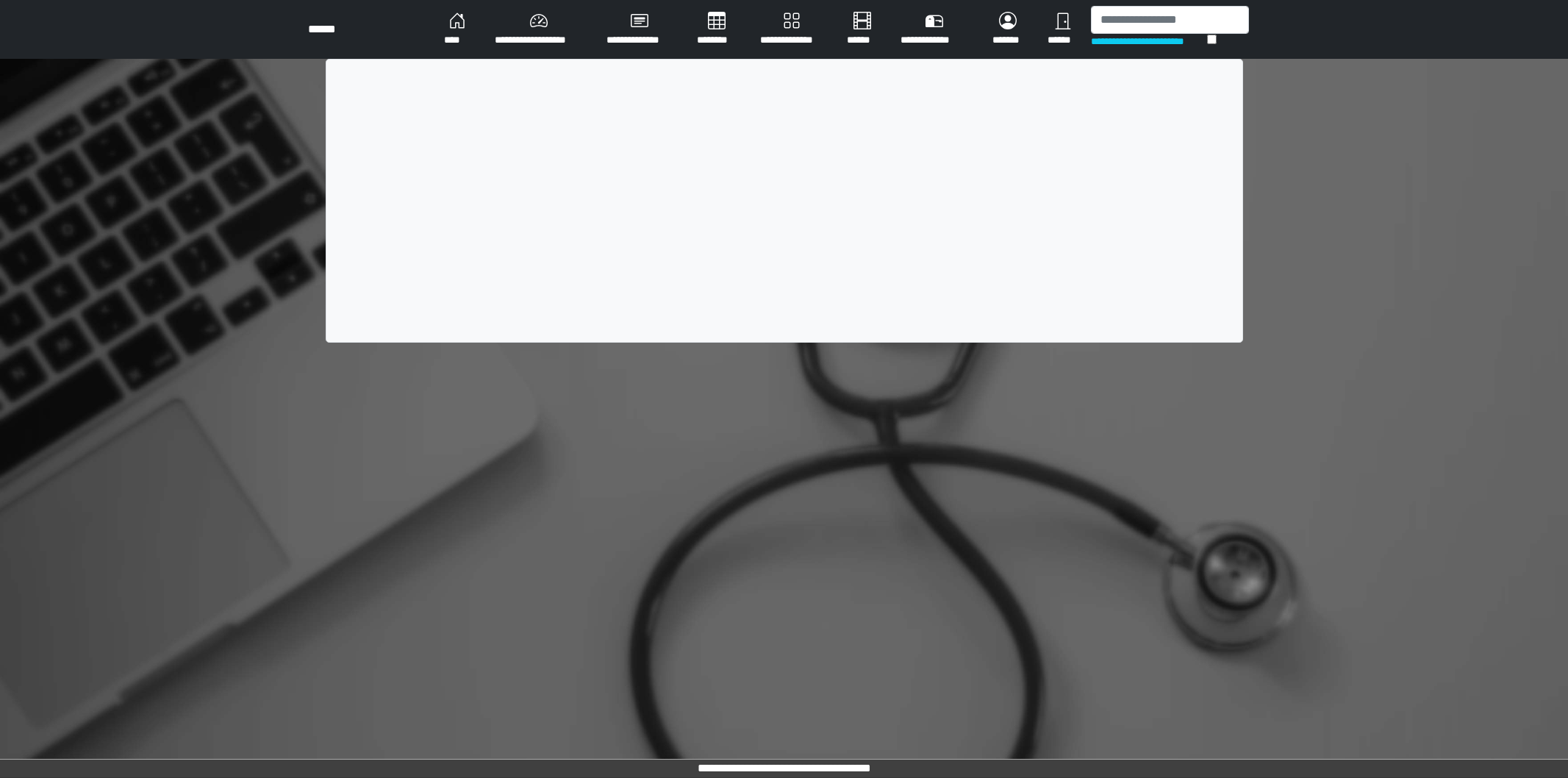 scroll, scrollTop: 0, scrollLeft: 0, axis: both 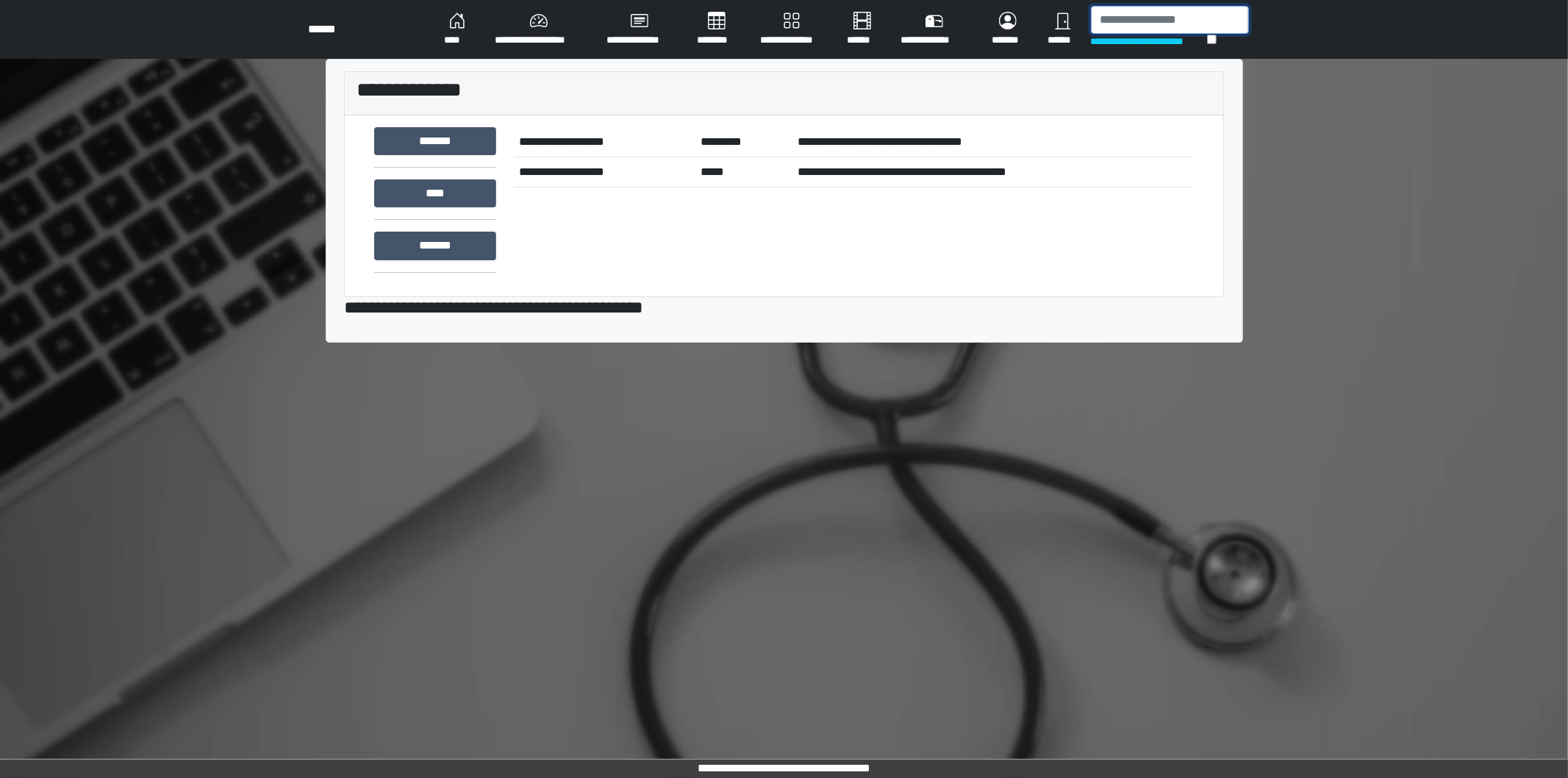 click at bounding box center (1170, 20) 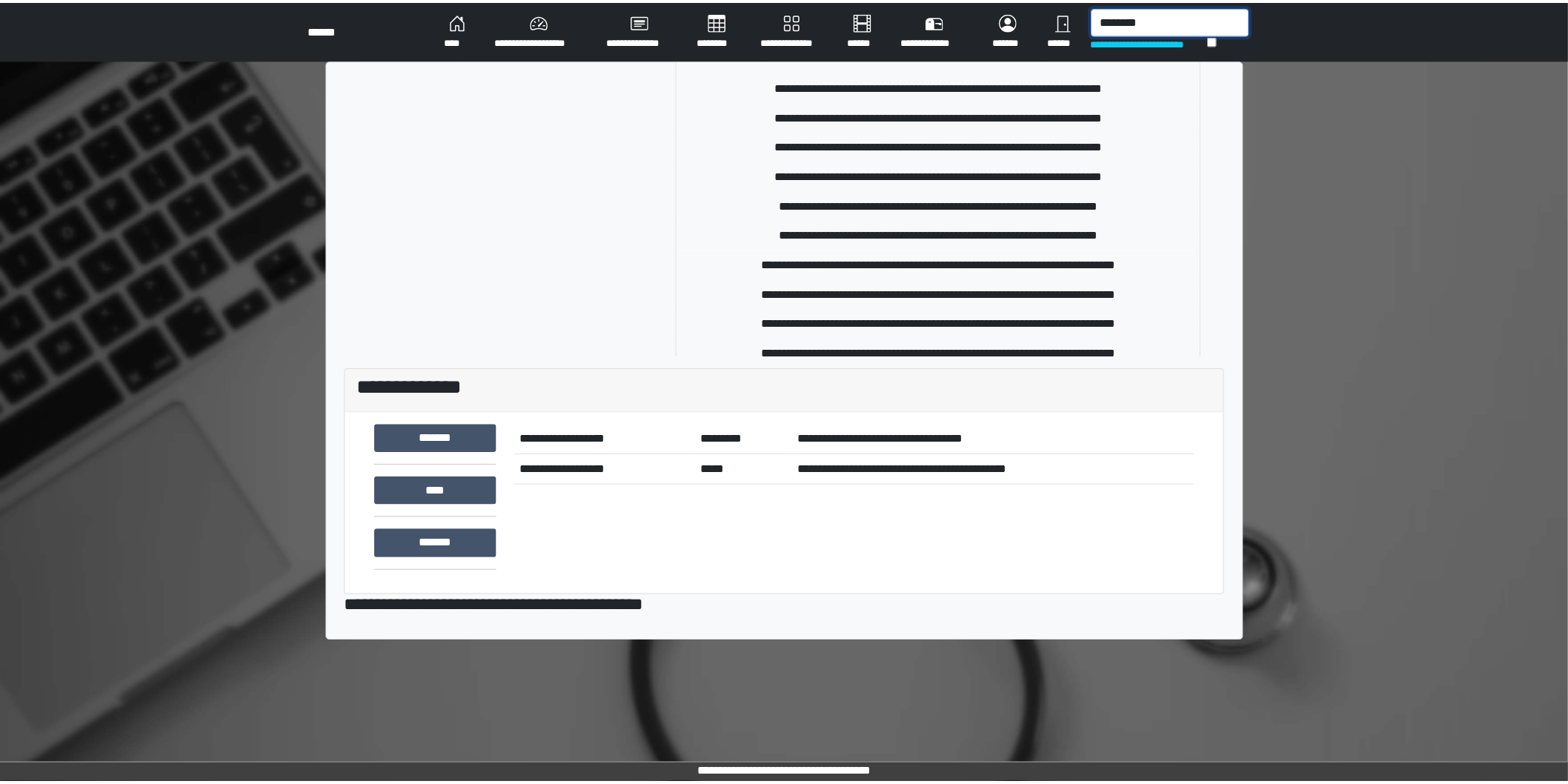 scroll, scrollTop: 329, scrollLeft: 0, axis: vertical 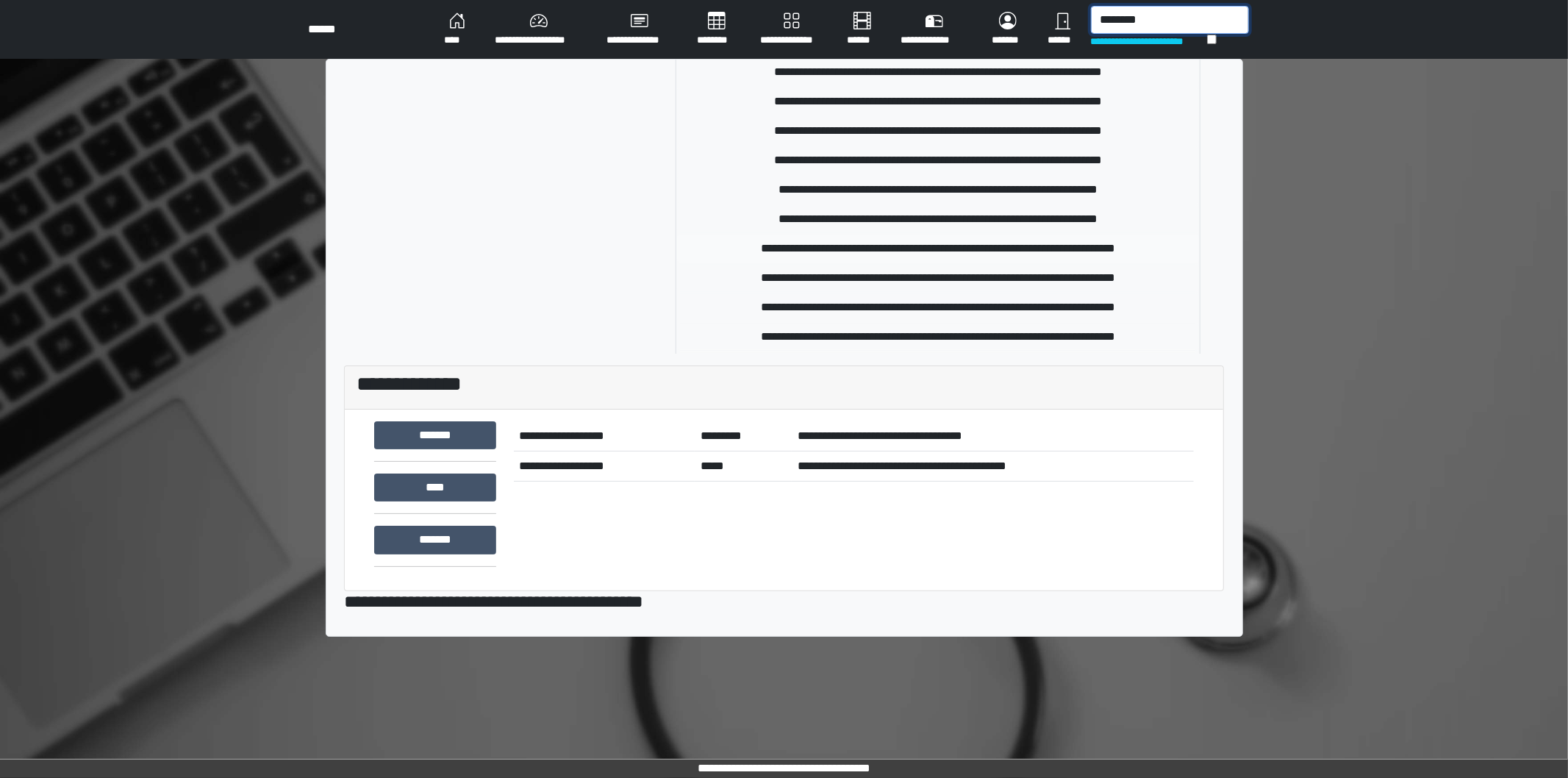 type on "********" 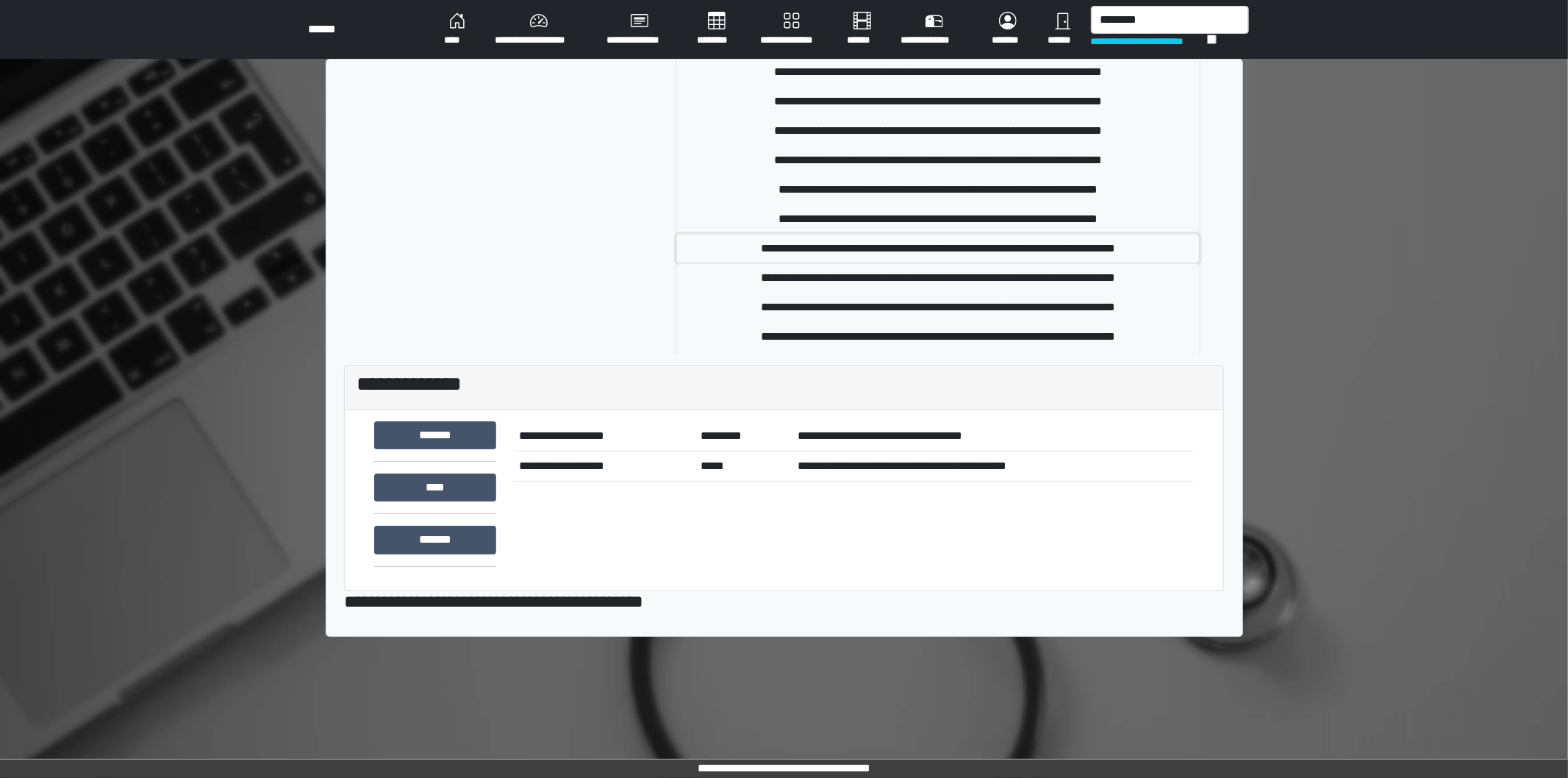 click on "**********" at bounding box center (938, 249) 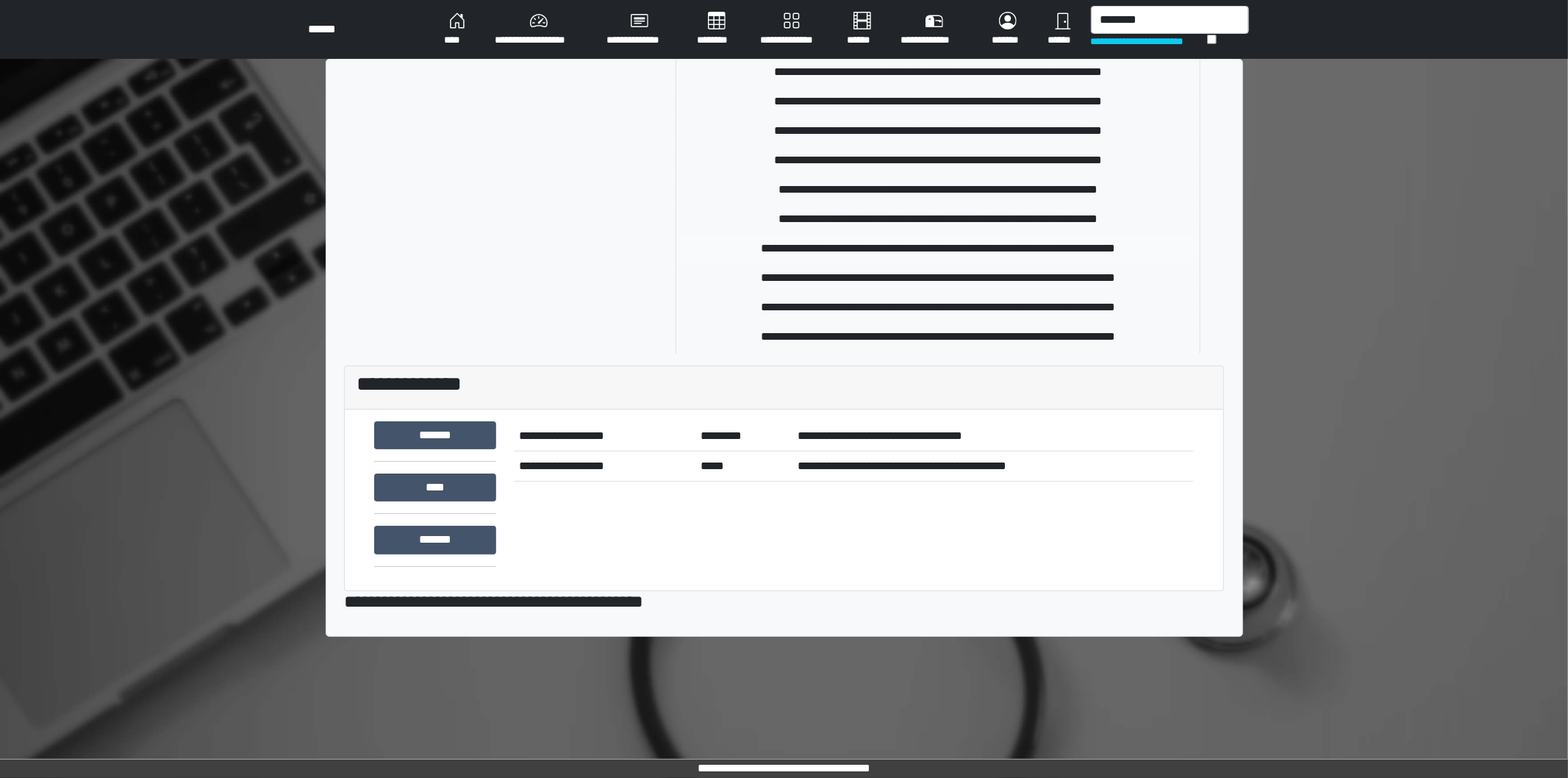 type 